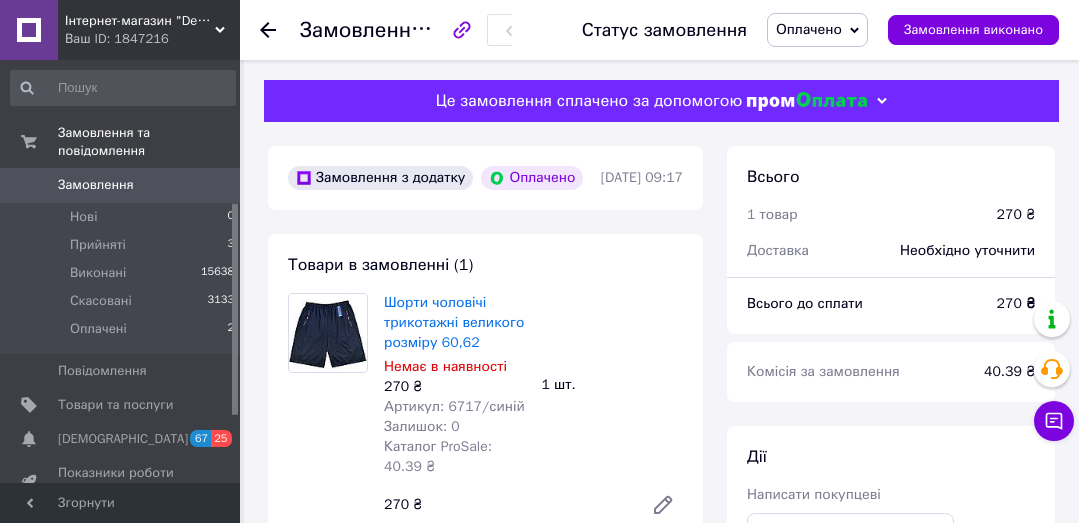 scroll, scrollTop: 476, scrollLeft: 0, axis: vertical 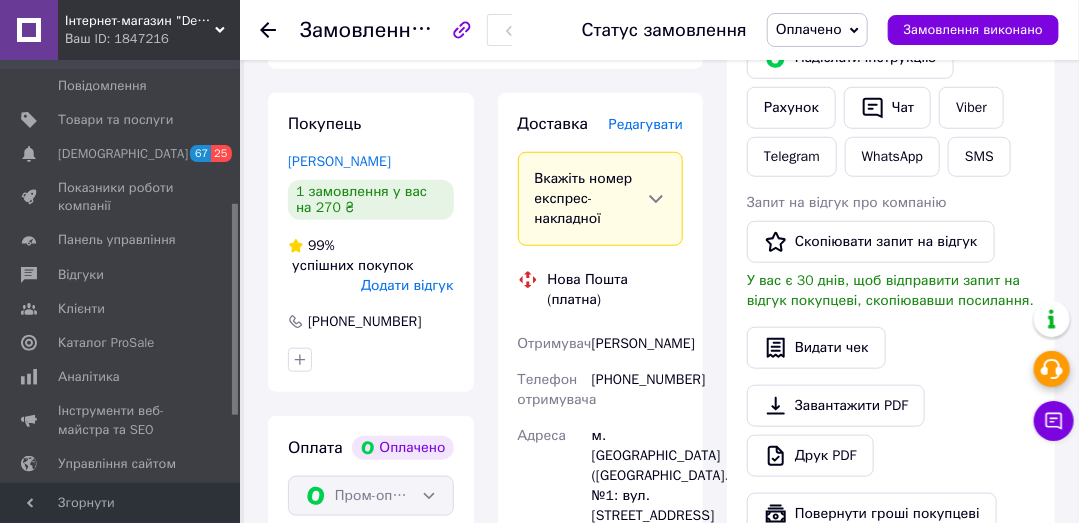 drag, startPoint x: 1061, startPoint y: 401, endPoint x: 1058, endPoint y: 384, distance: 17.262676 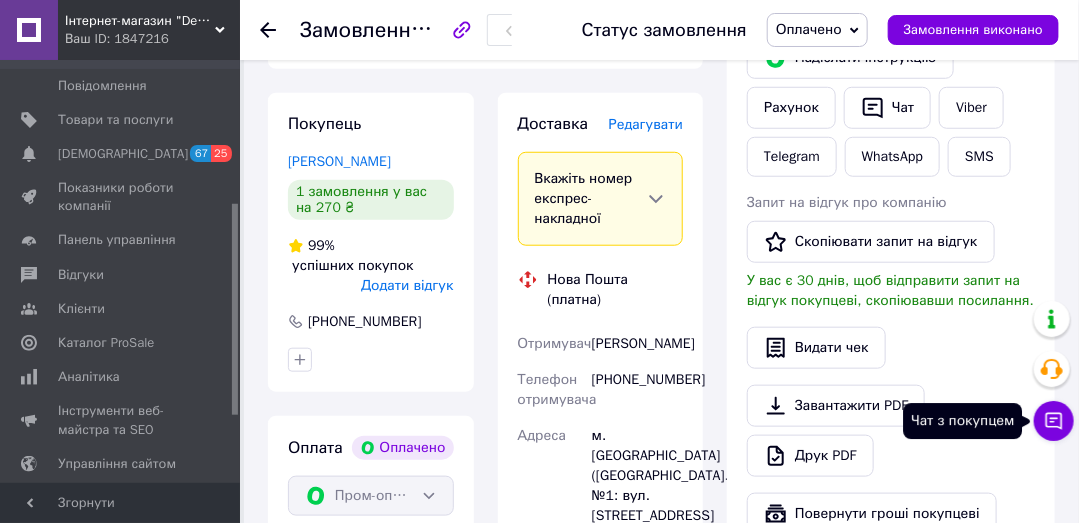 click 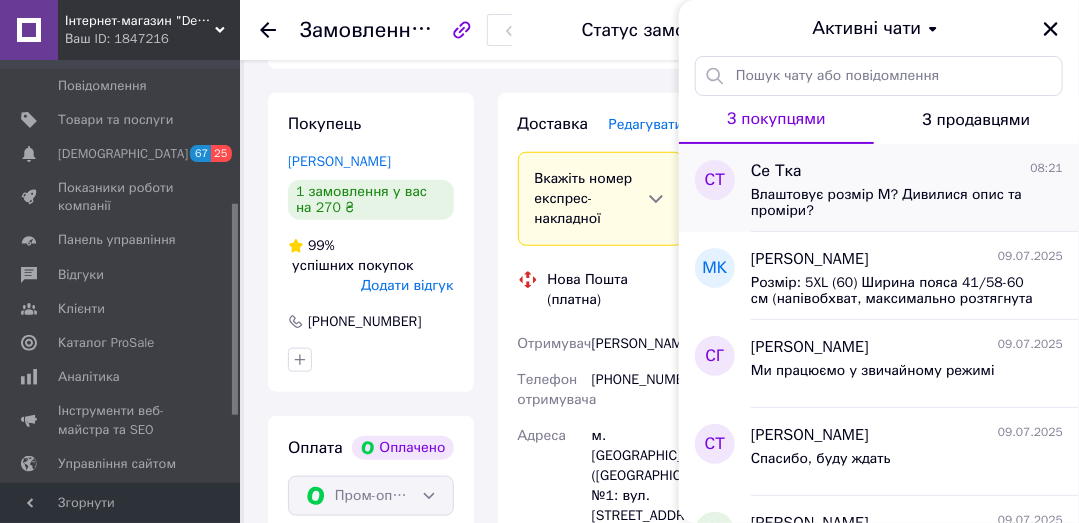 click on "Влаштовує розмір М? Дивилися опис та проміри?" at bounding box center (893, 203) 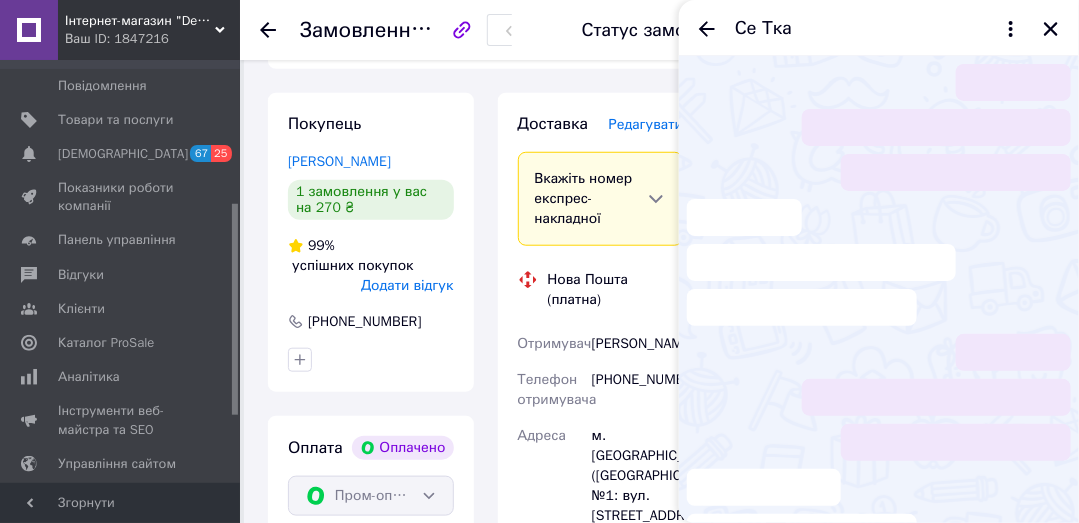 scroll, scrollTop: 1348, scrollLeft: 0, axis: vertical 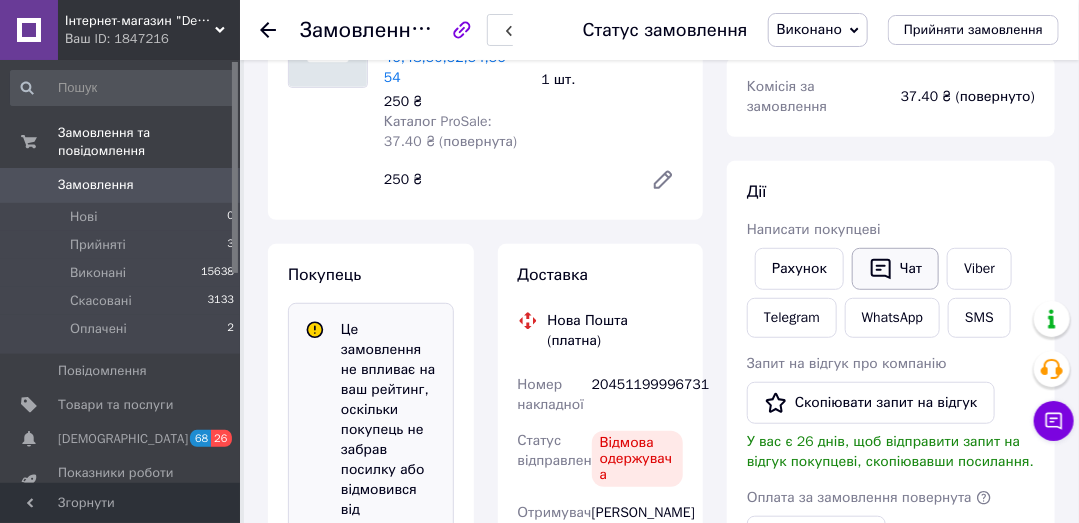 click on "Чат" at bounding box center (895, 269) 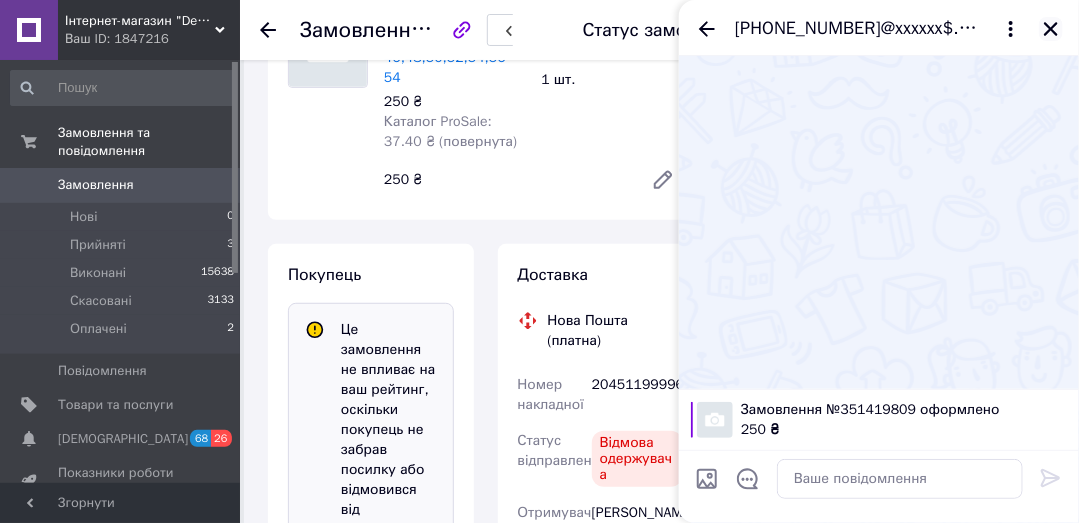 click 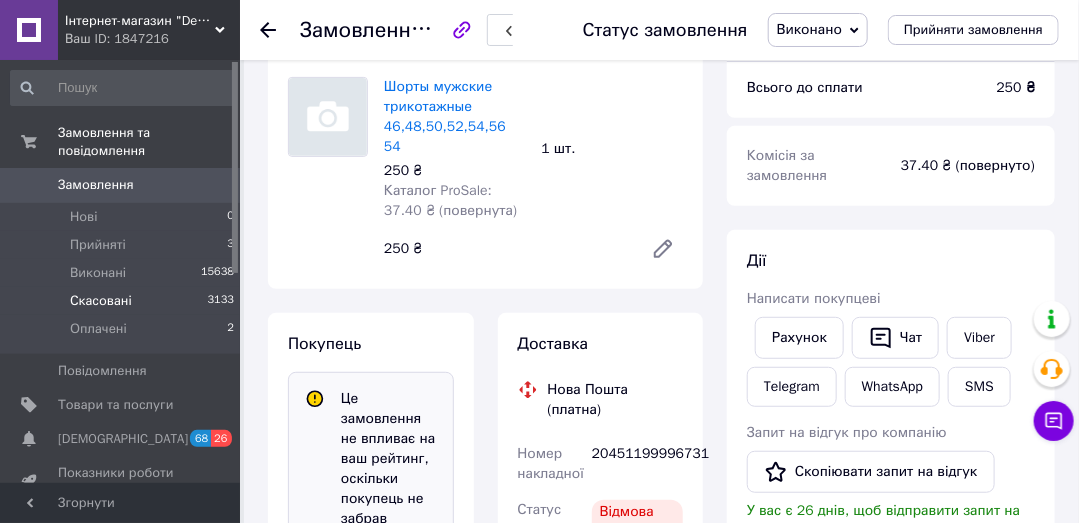 scroll, scrollTop: 172, scrollLeft: 0, axis: vertical 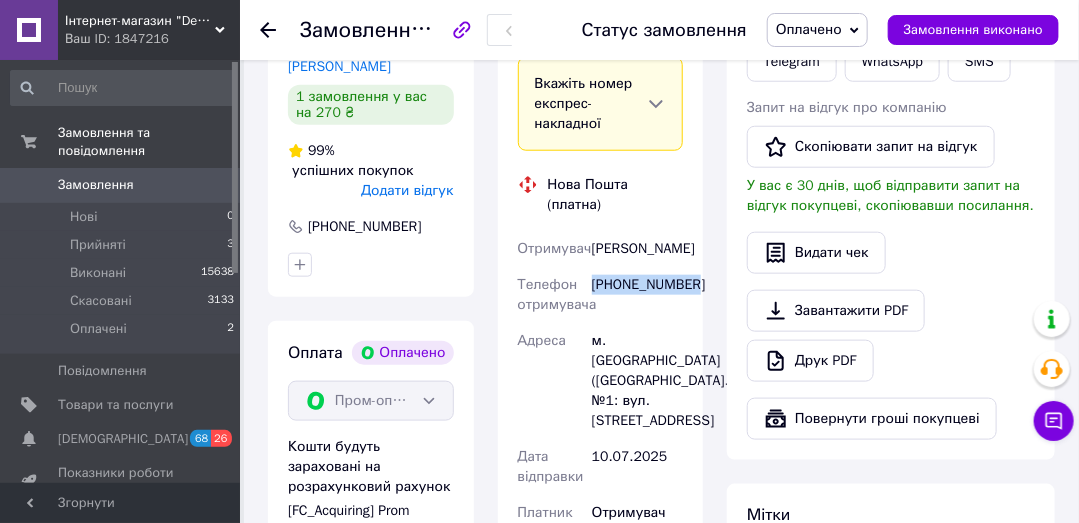 copy on "+380937505985" 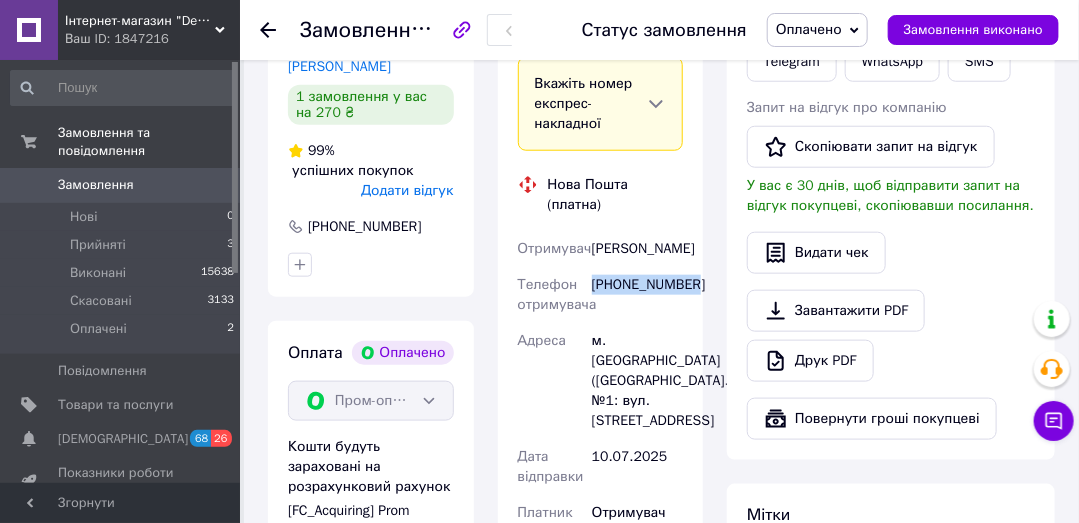 copy on "[PHONE_NUMBER]" 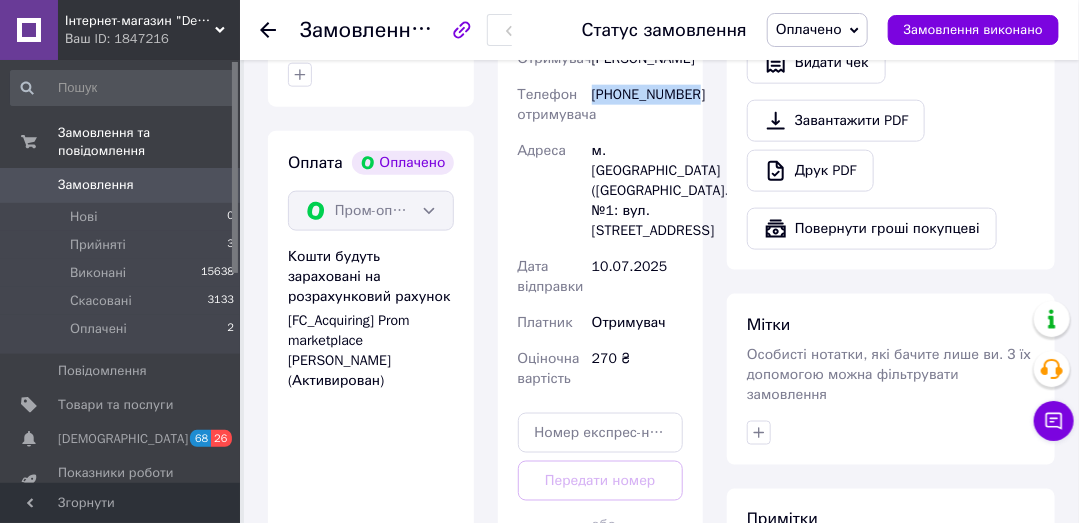 scroll, scrollTop: 571, scrollLeft: 0, axis: vertical 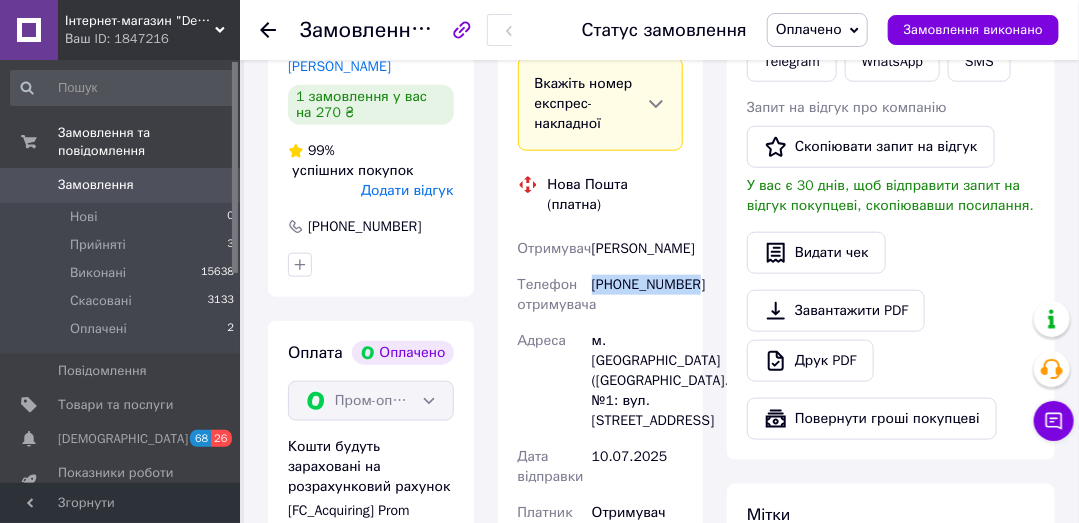 copy on "[PHONE_NUMBER]" 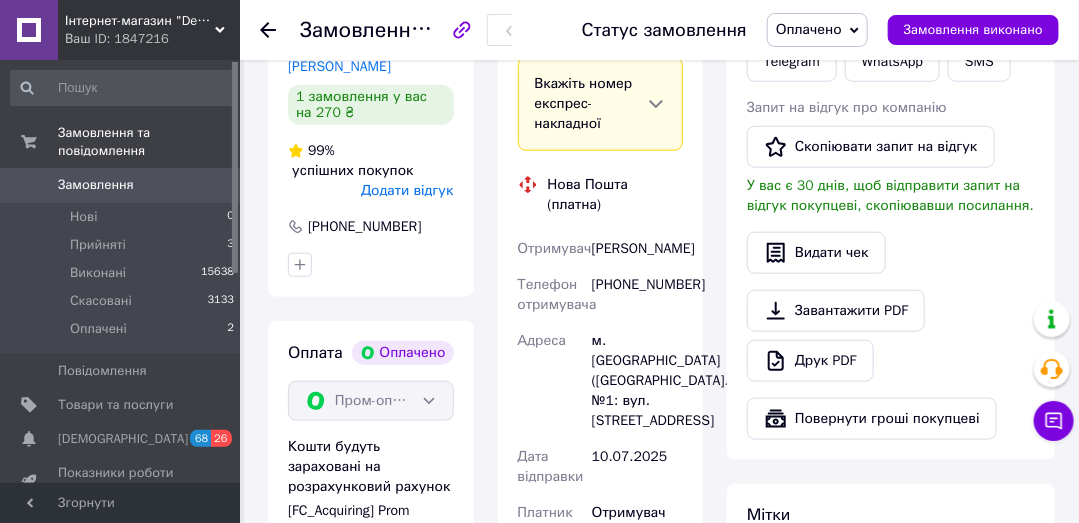 click on "Замовлення №352013790 Статус замовлення Оплачено Прийнято Виконано Скасовано Замовлення виконано Це замовлення сплачено за допомогою Замовлення з додатку Оплачено 10.07.2025 | 09:17 Товари в замовленні (1) Шорти чоловічі трикотажні великого розміру 60,62 Немає в наявності 270 ₴ Артикул: 6717/синій Залишок: 0 Каталог ProSale: 40.39 ₴  1 шт. 270 ₴ Покупець Кравчишин Роман 1 замовлення у вас на 270 ₴ 99%   успішних покупок Додати відгук +380937505985 Оплата Оплачено Пром-оплата Кошти будуть зараховані на розрахунковий рахунок [FC_Acquiring] Prom marketplace Воробйова Оксана Дмитрівна (Активирован) 10.07.2025" at bounding box center [661, 276] 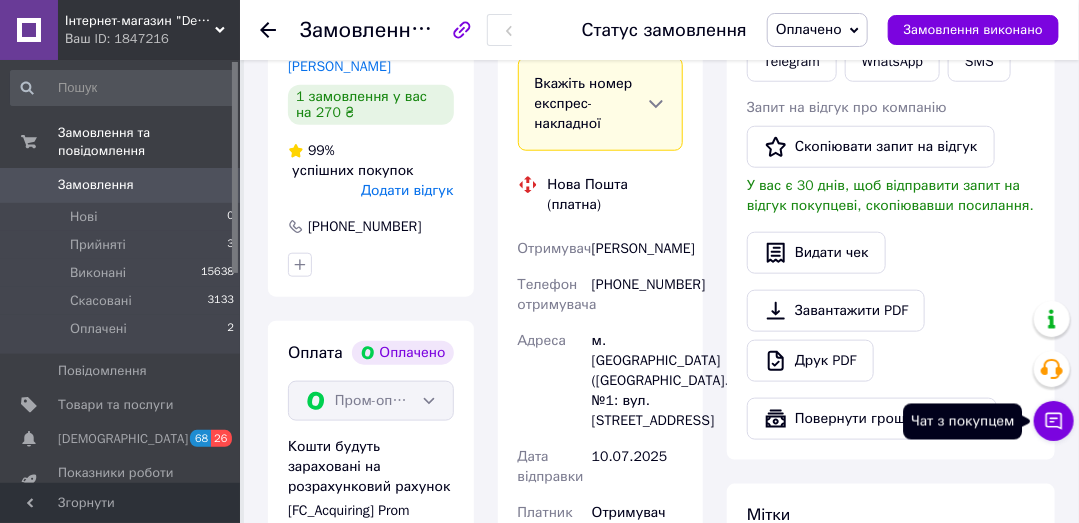 click 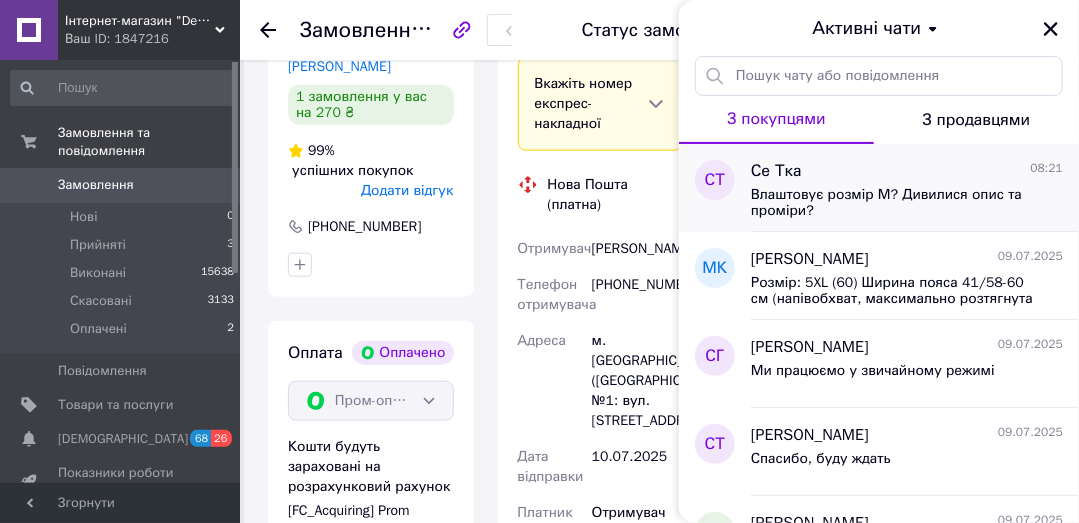 click on "Се Тка 08:21 Влаштовує розмір М? Дивилися опис та проміри?" at bounding box center (915, 188) 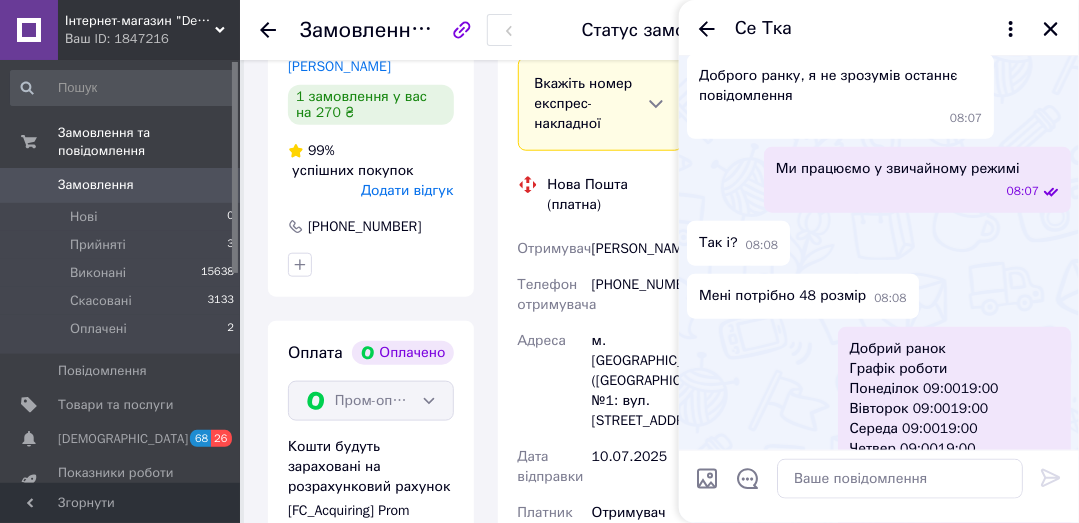 scroll, scrollTop: 586, scrollLeft: 0, axis: vertical 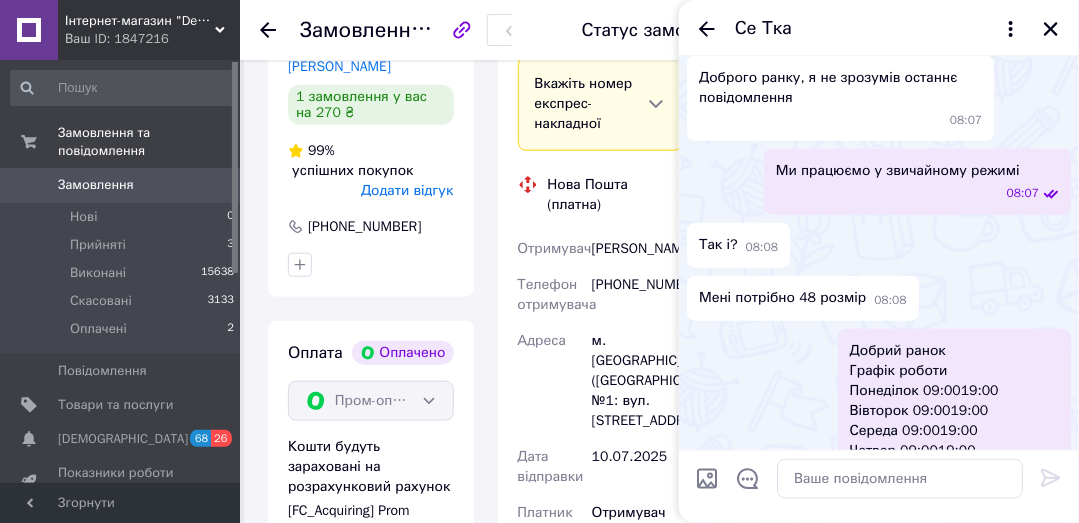 click on "Оплата Оплачено Пром-оплата Кошти будуть зараховані на розрахунковий рахунок [FC_Acquiring] Prom marketplace Воробйова Оксана Дмитрівна (Активирован)" at bounding box center [371, 560] 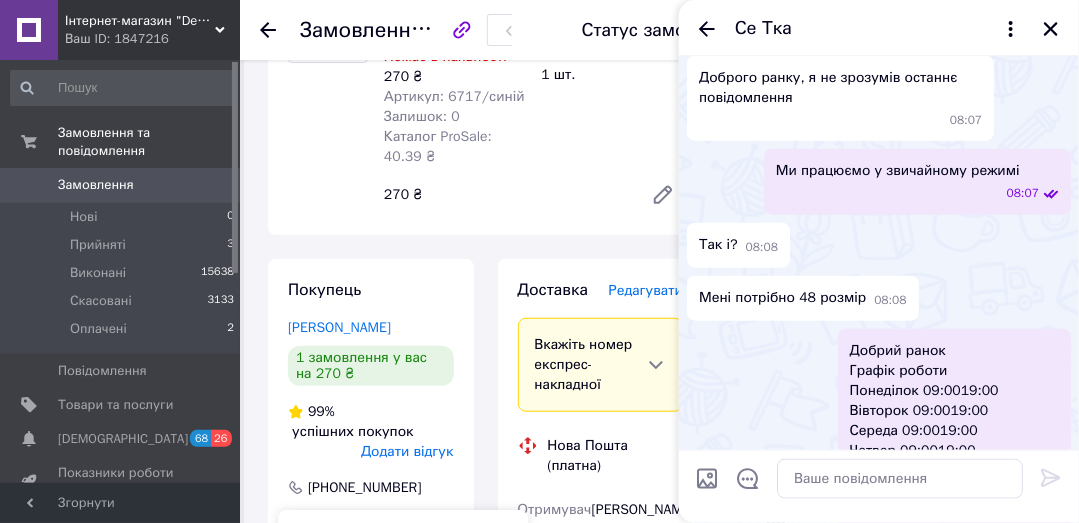 scroll, scrollTop: 285, scrollLeft: 0, axis: vertical 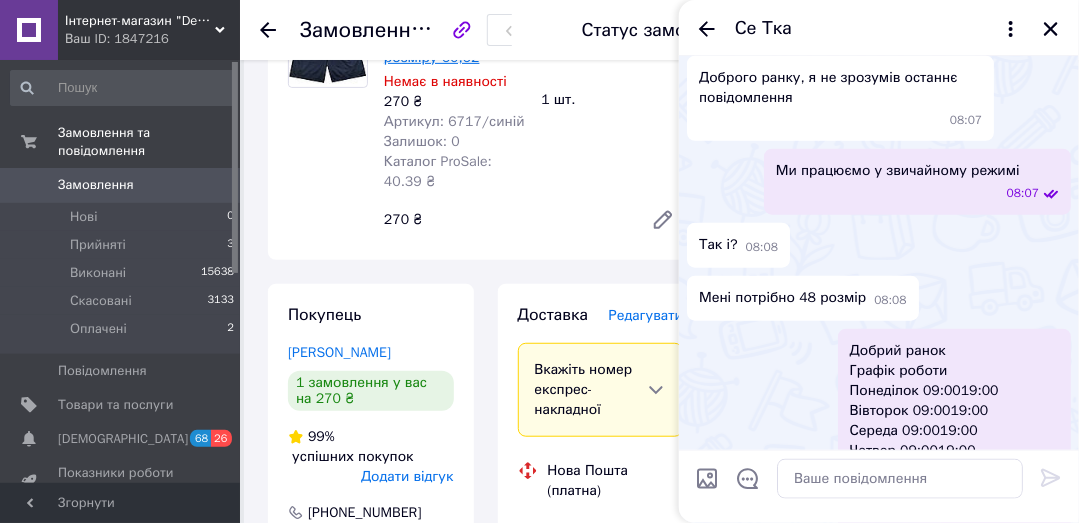 click on "Шорти чоловічі трикотажні великого розміру 60,62" at bounding box center (454, 37) 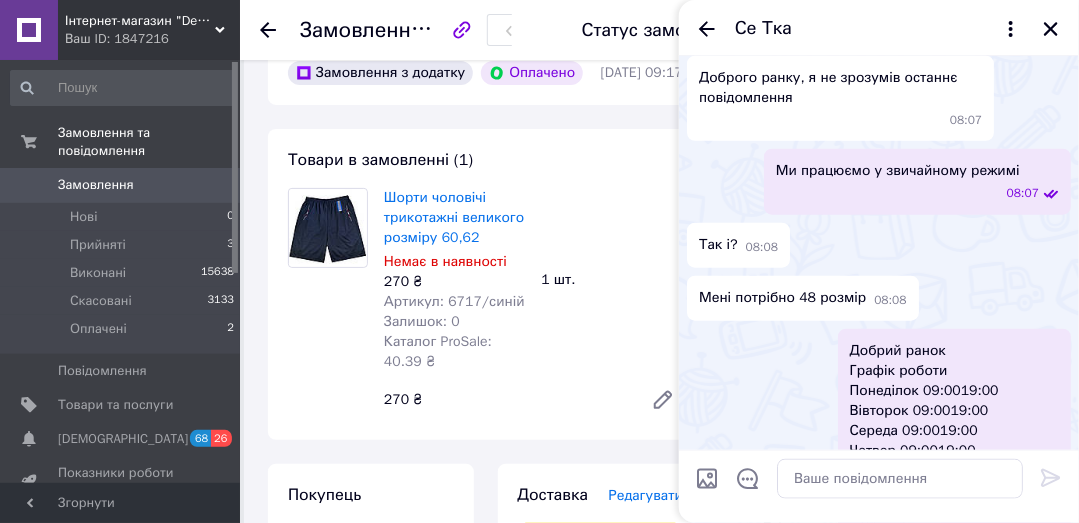 scroll, scrollTop: 95, scrollLeft: 0, axis: vertical 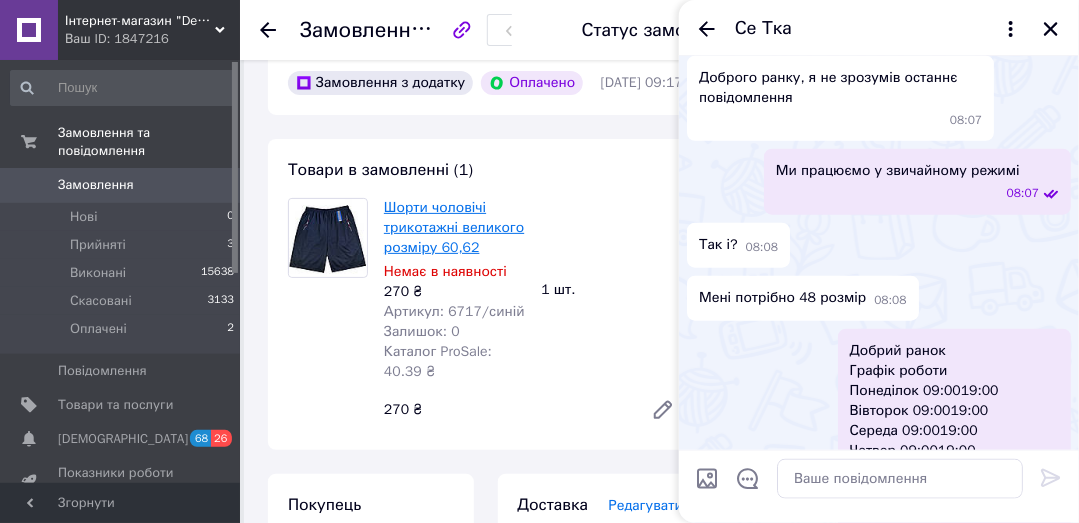 click on "Шорти чоловічі трикотажні великого розміру 60,62" at bounding box center (454, 227) 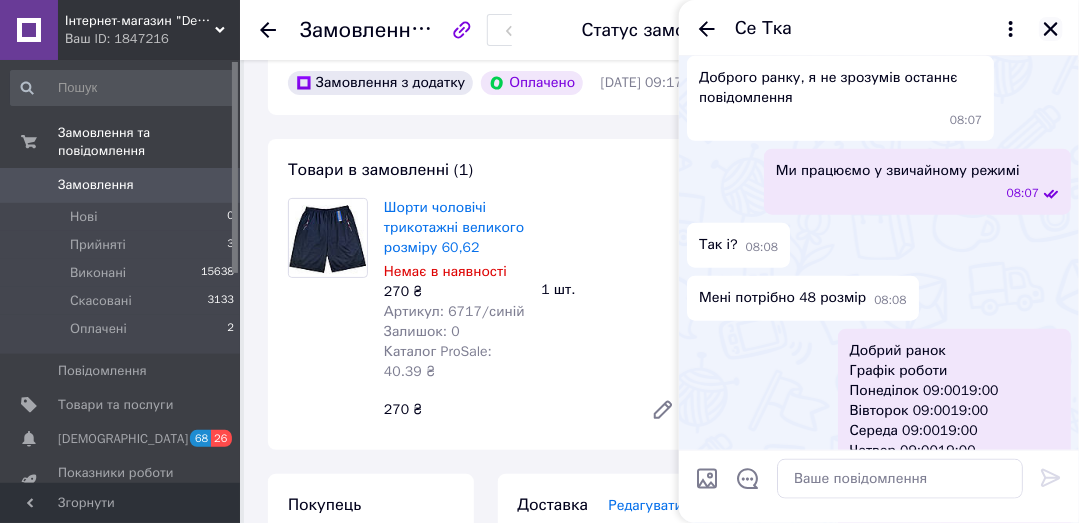 click 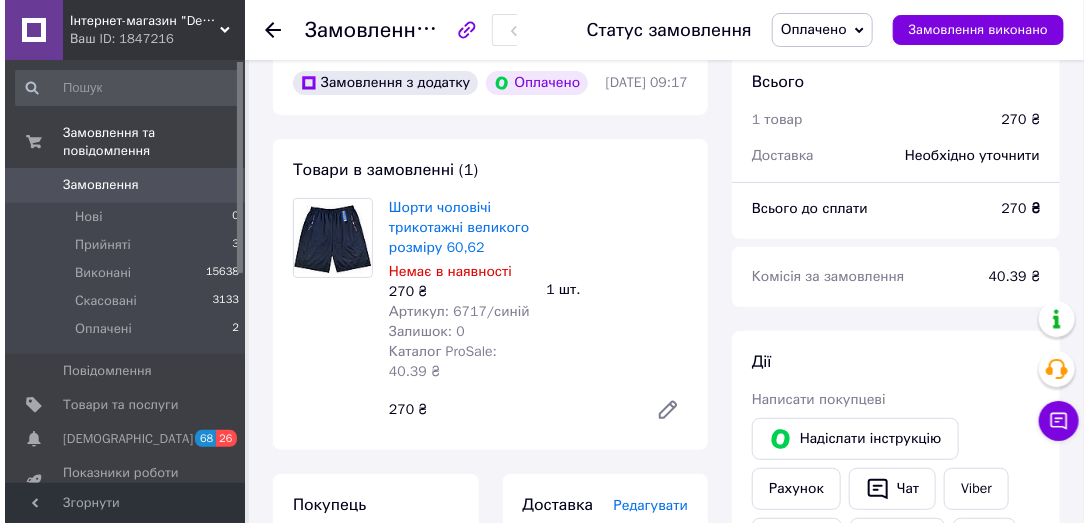 scroll, scrollTop: 285, scrollLeft: 0, axis: vertical 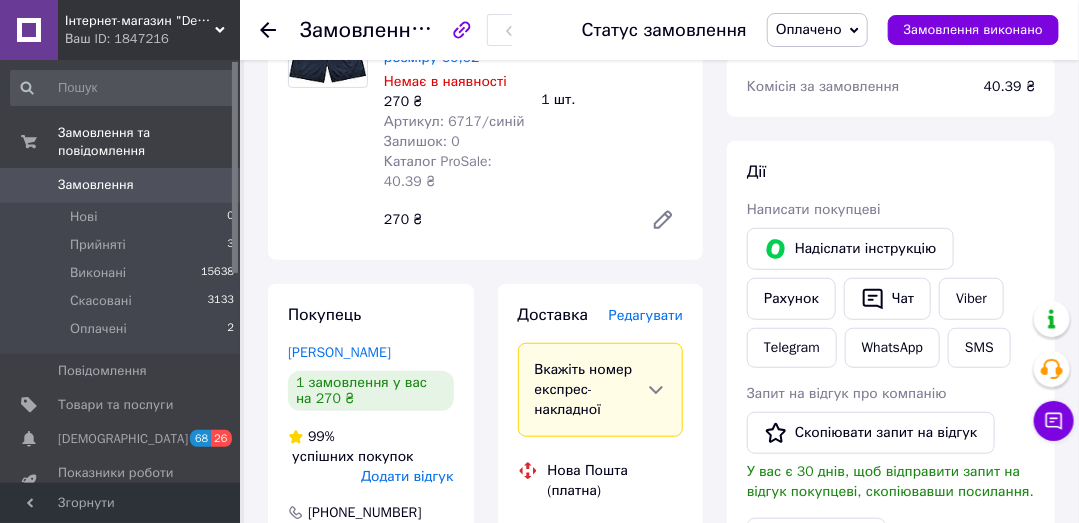 click on "Редагувати" at bounding box center (646, 315) 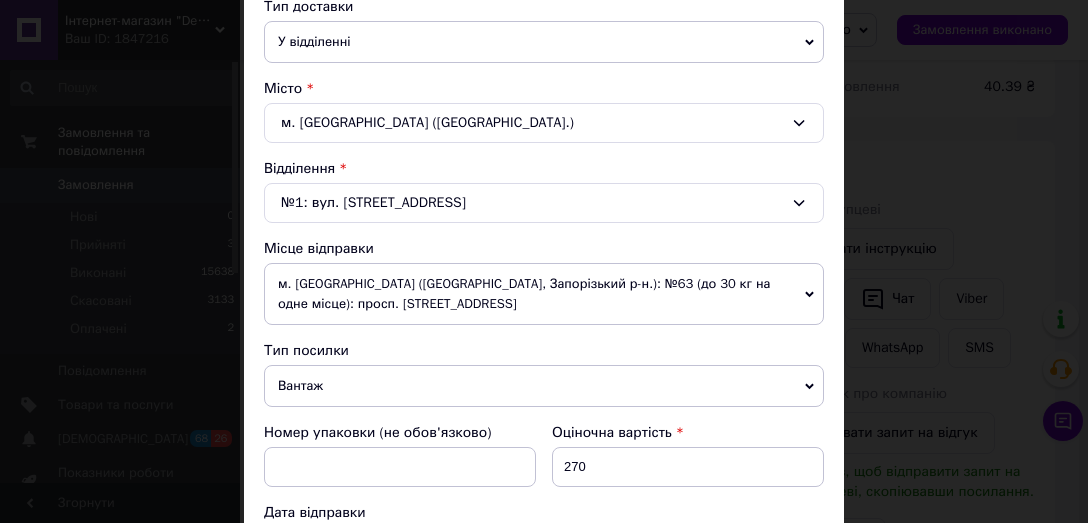 scroll, scrollTop: 666, scrollLeft: 0, axis: vertical 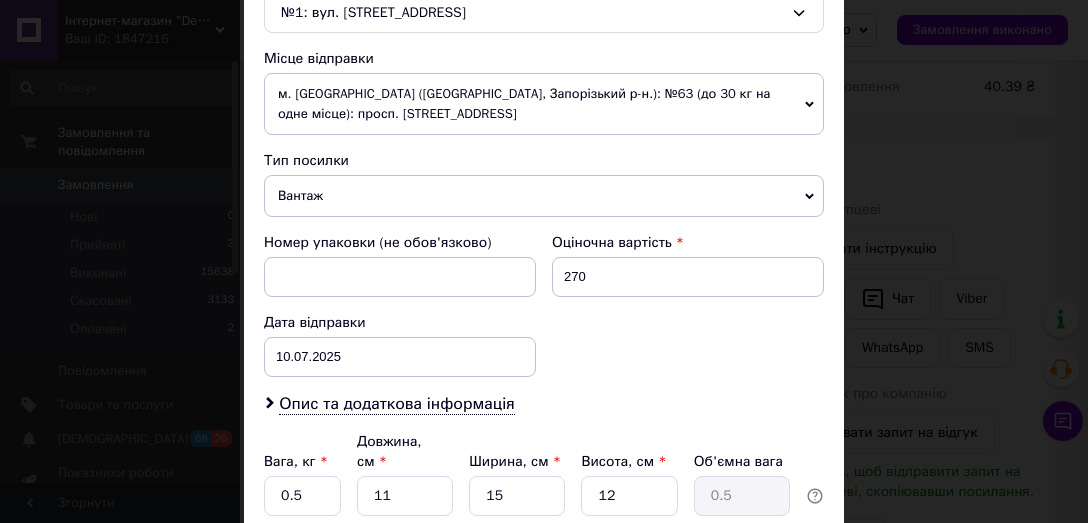 click on "Вага, кг   * 0.5 Довжина, см   * 11 Ширина, см   * 15 Висота, см   * 12 Об'ємна вага 0.5" at bounding box center [544, 474] 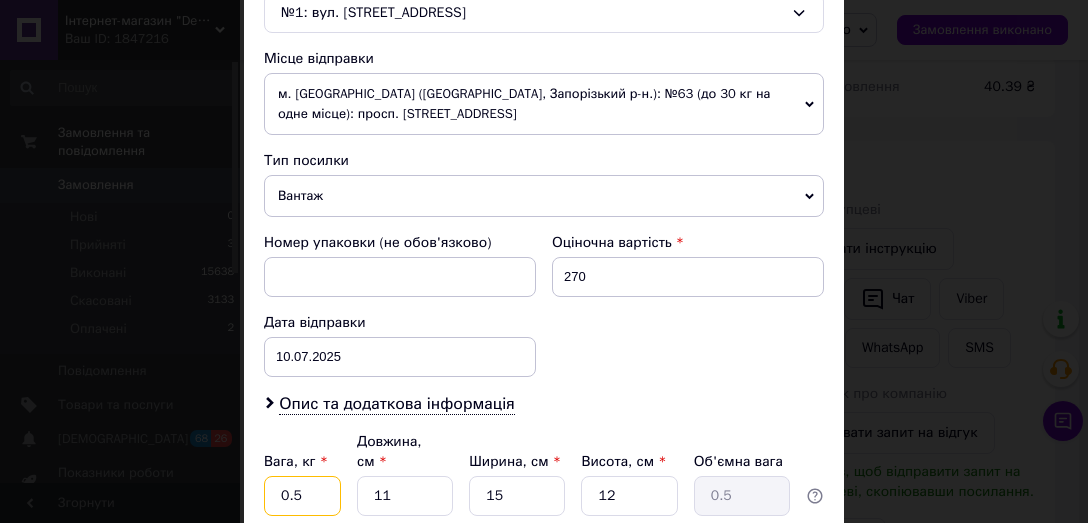 click on "0.5" at bounding box center (302, 496) 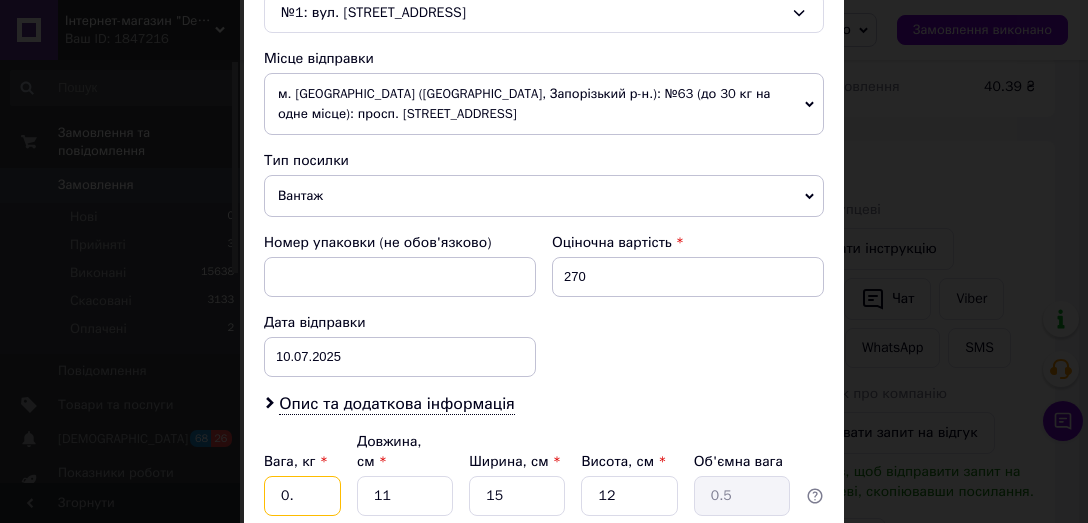 type on "0" 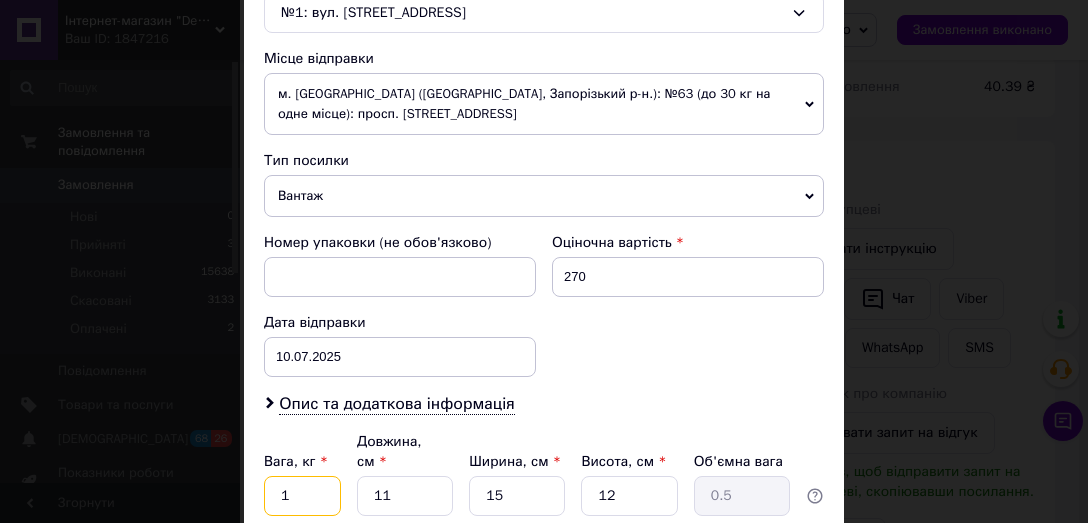 type on "1" 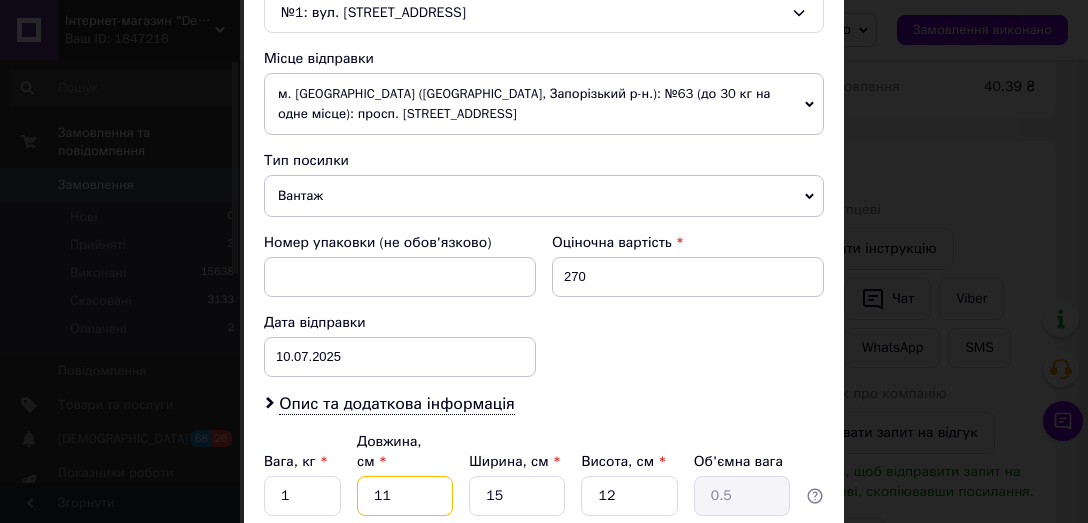 click on "11" at bounding box center (405, 496) 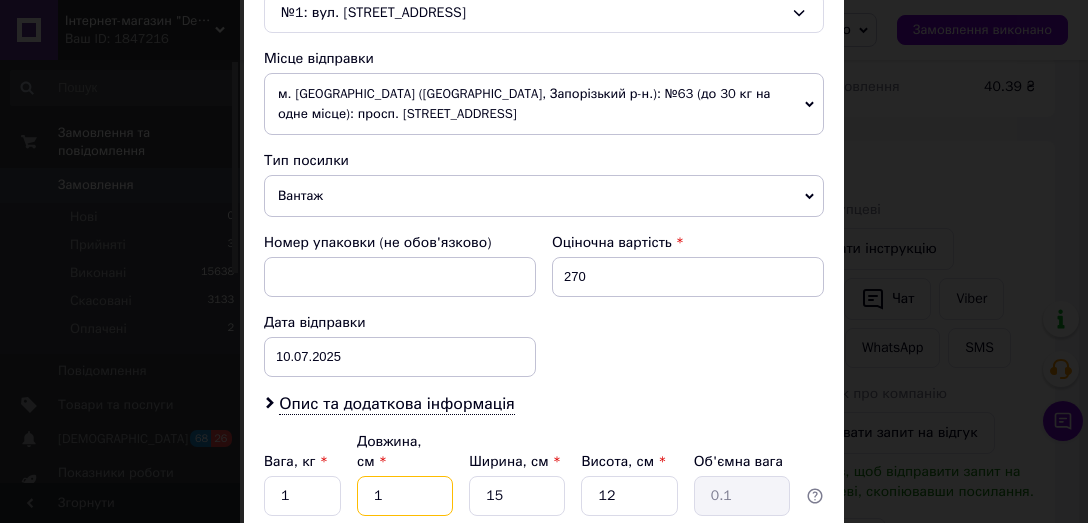 type 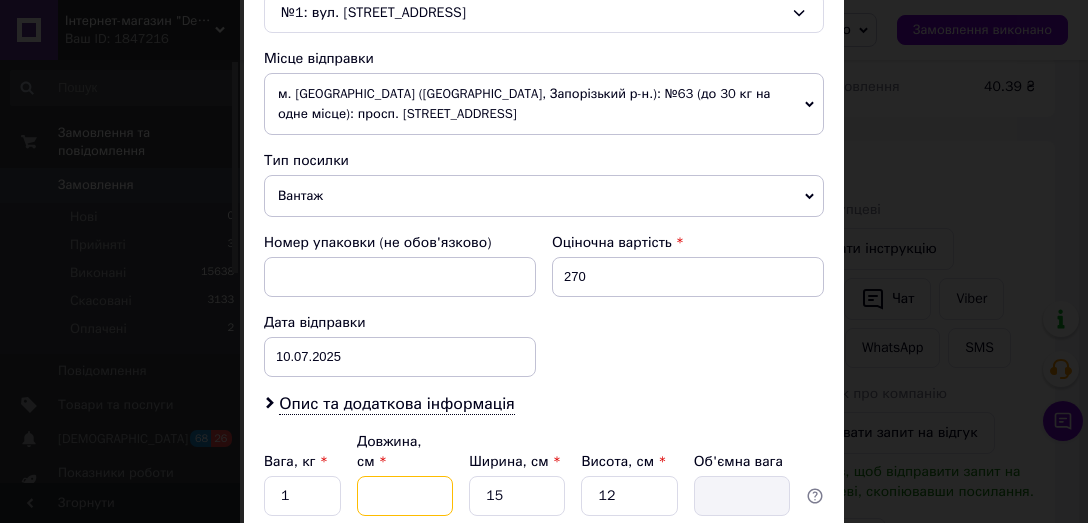 type on "2" 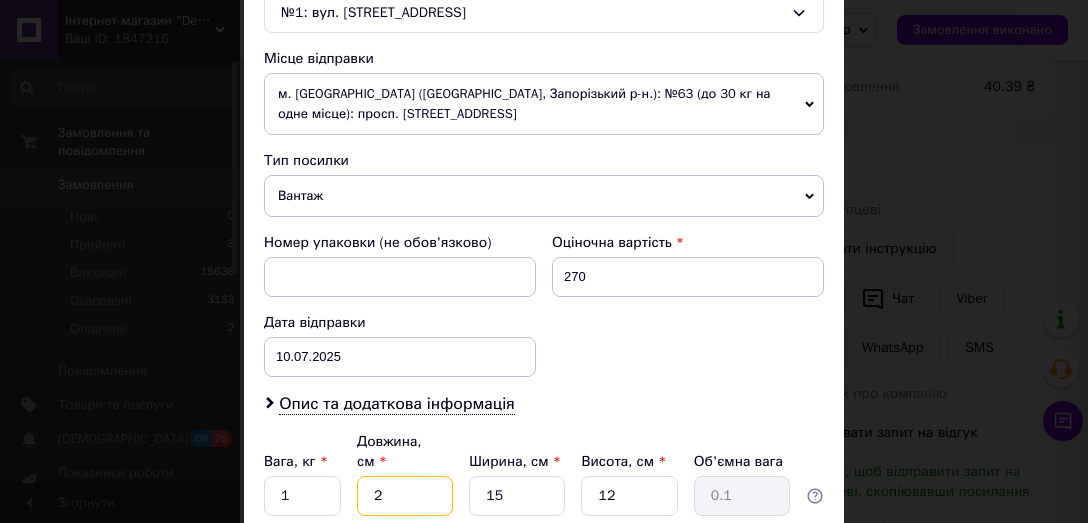 type on "27" 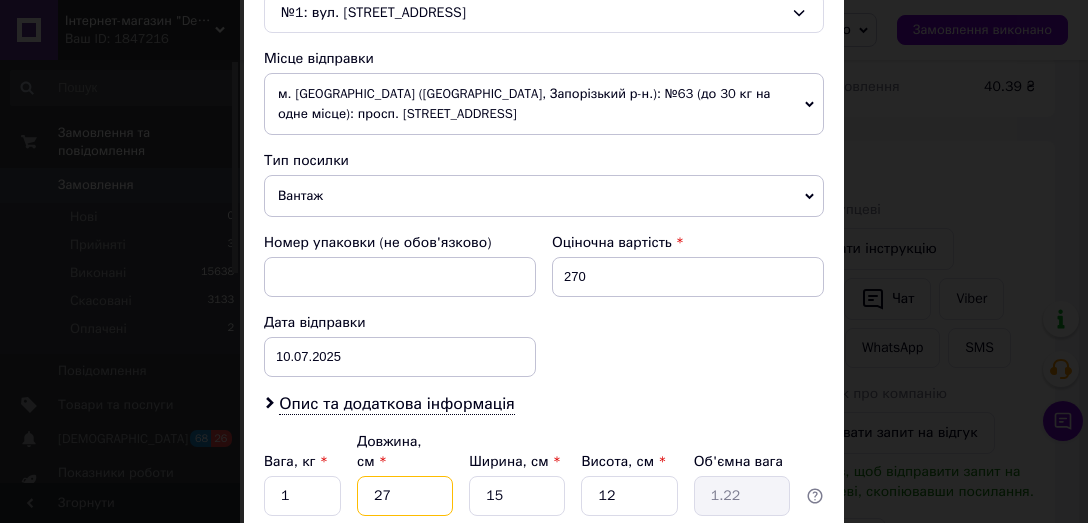 type on "27" 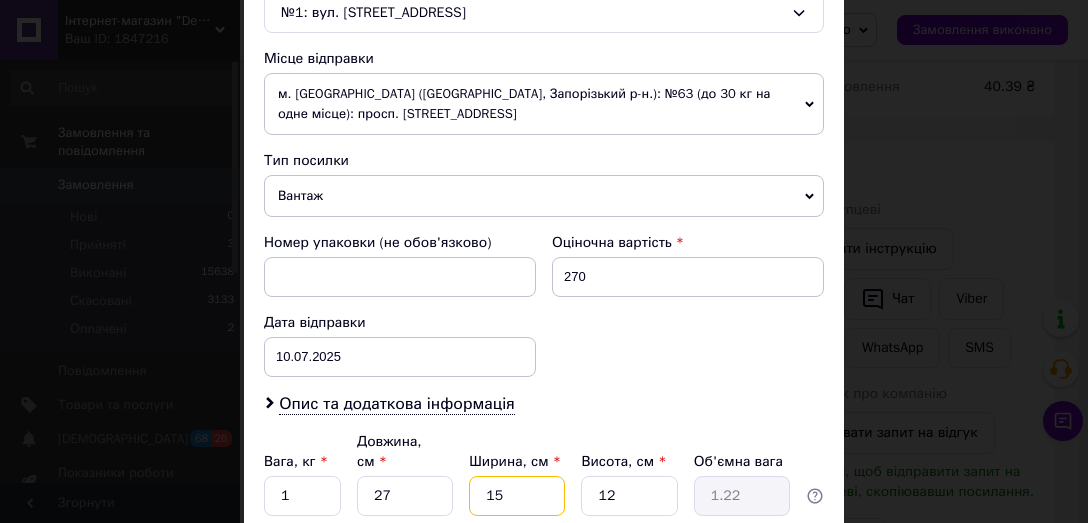 click on "15" at bounding box center [517, 496] 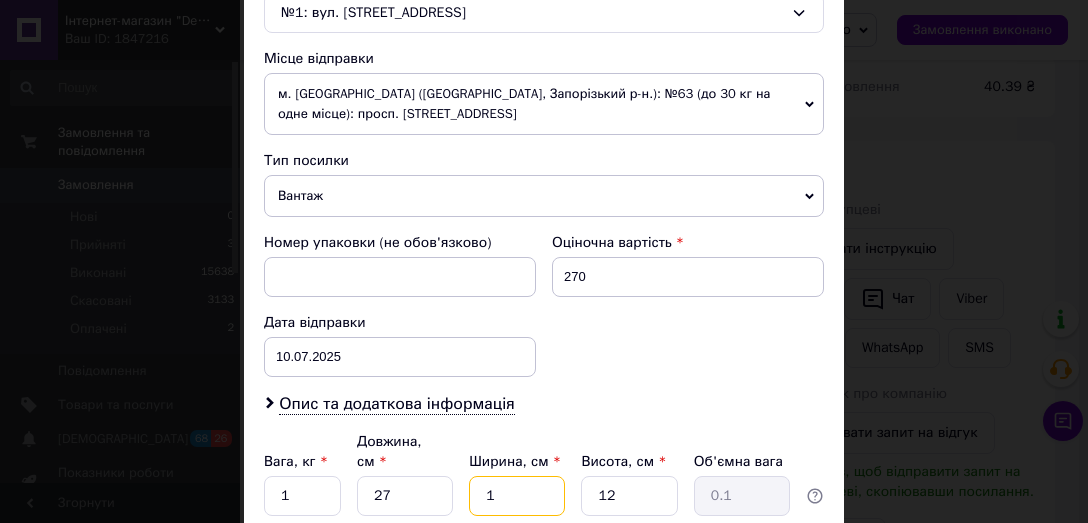 type 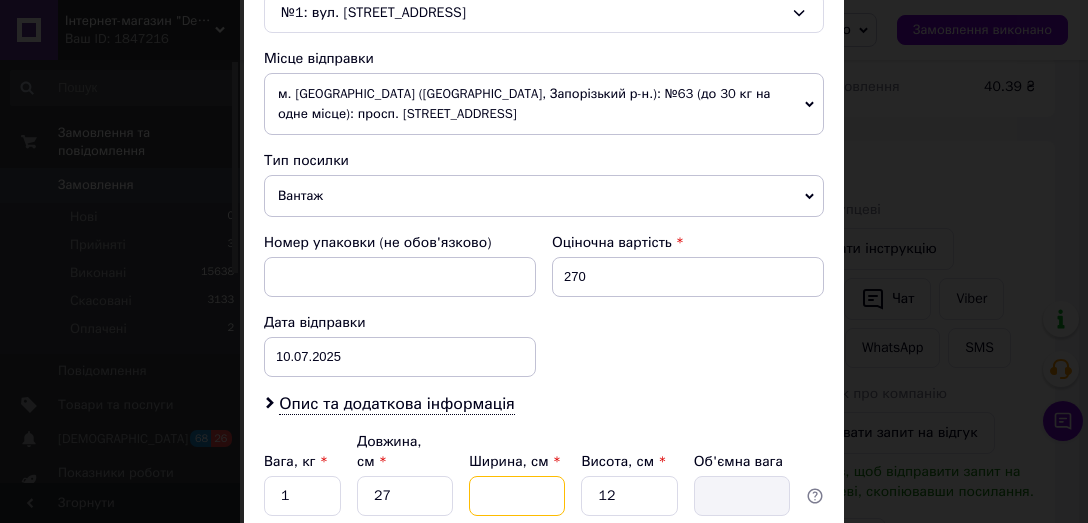 type on "2" 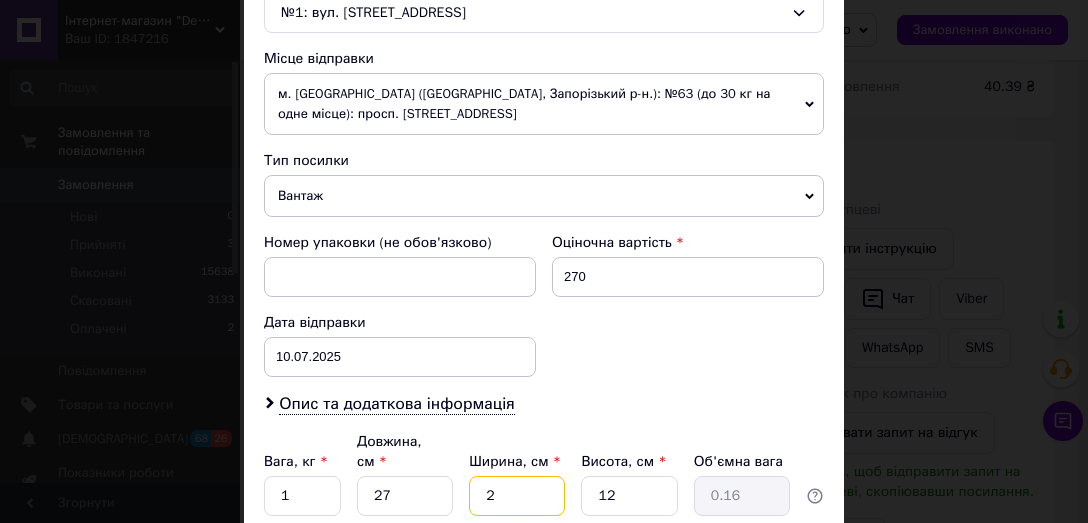 type on "21" 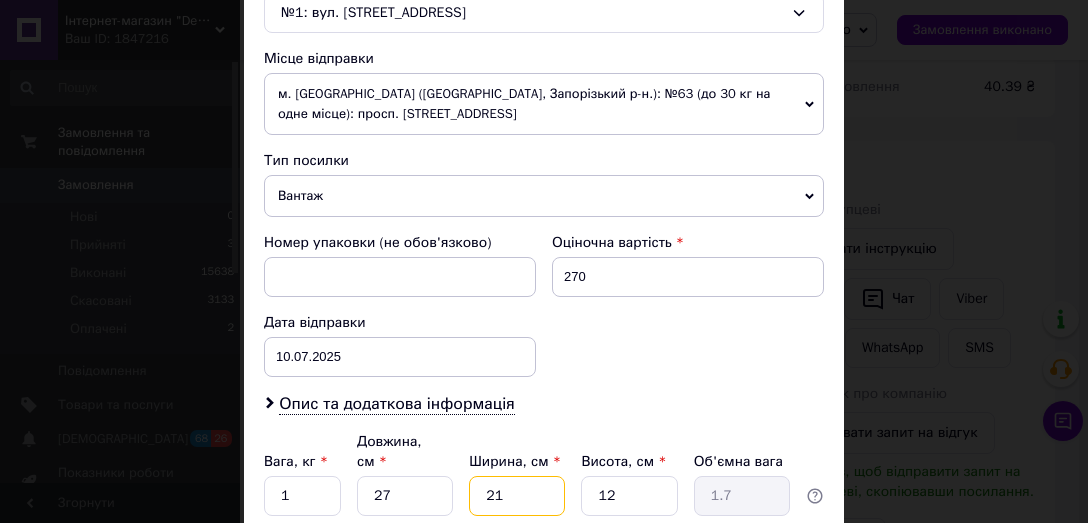 type on "21" 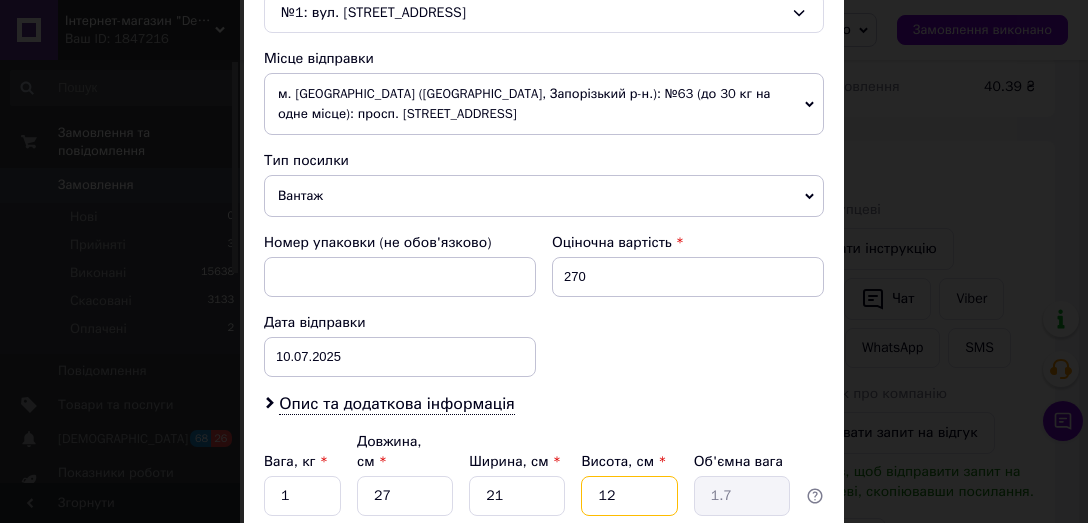 click on "12" at bounding box center [629, 496] 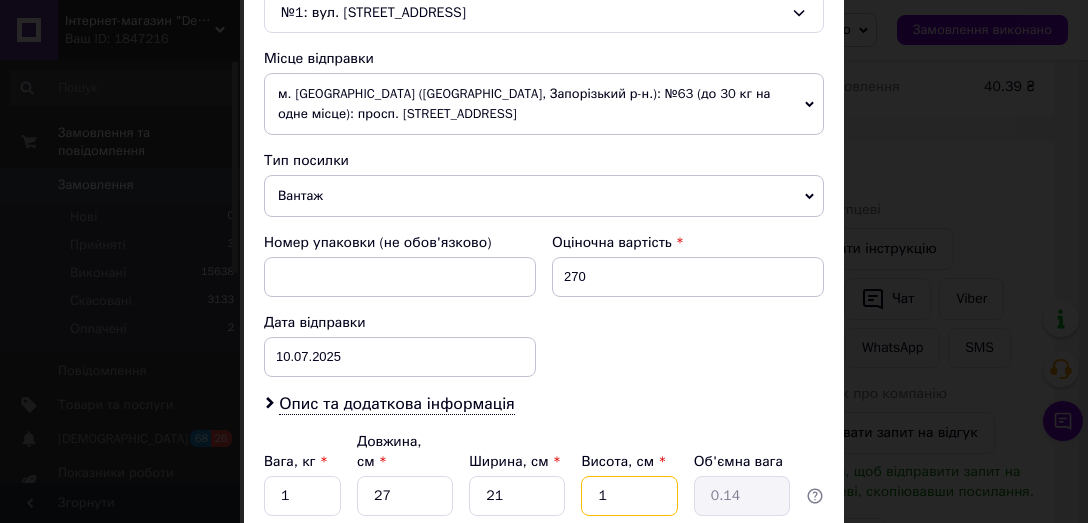 type 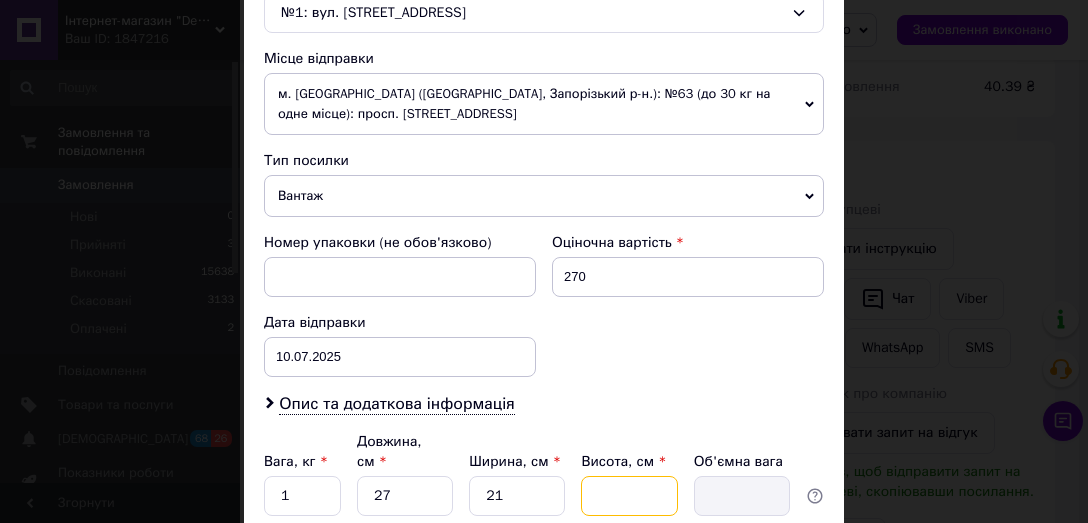 type on "7" 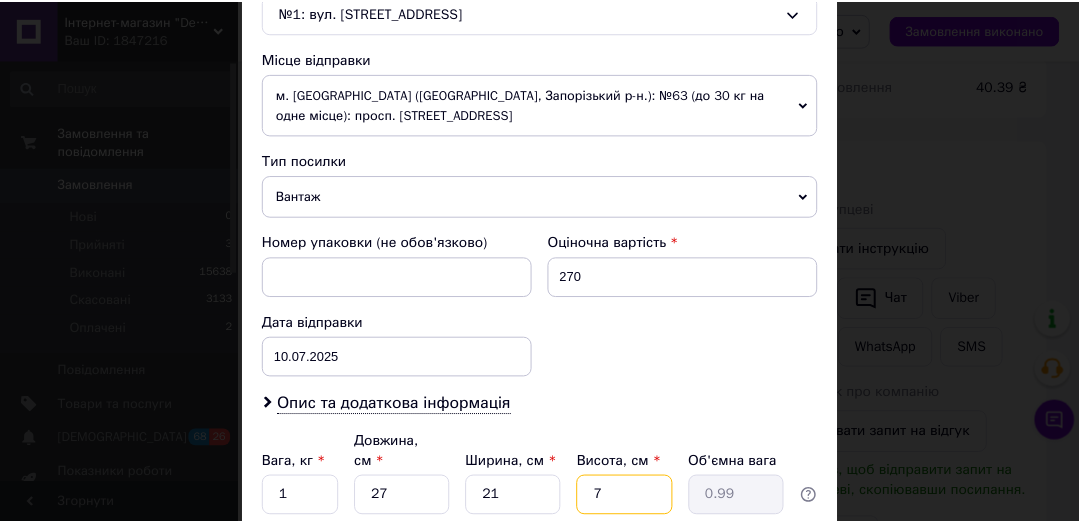 scroll, scrollTop: 813, scrollLeft: 0, axis: vertical 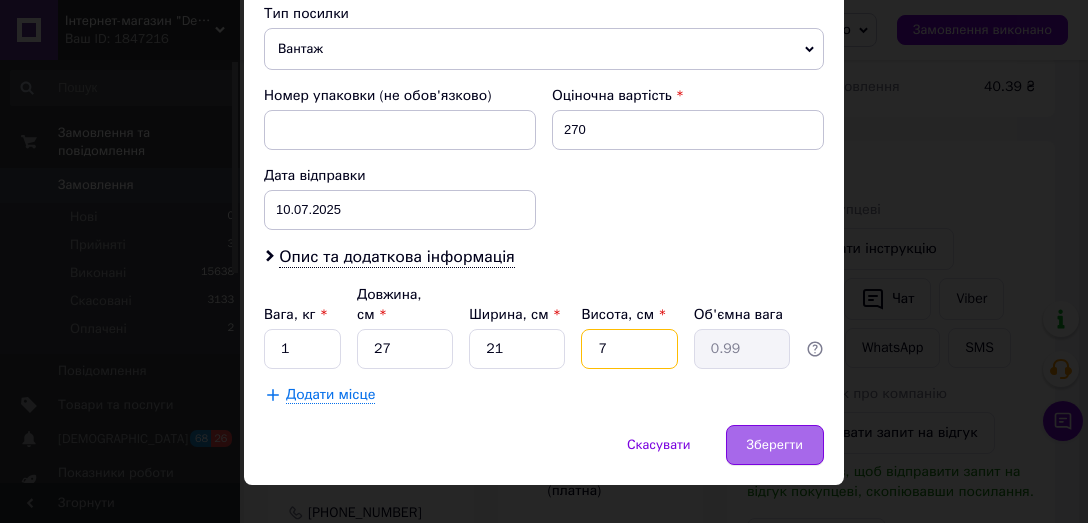 type on "7" 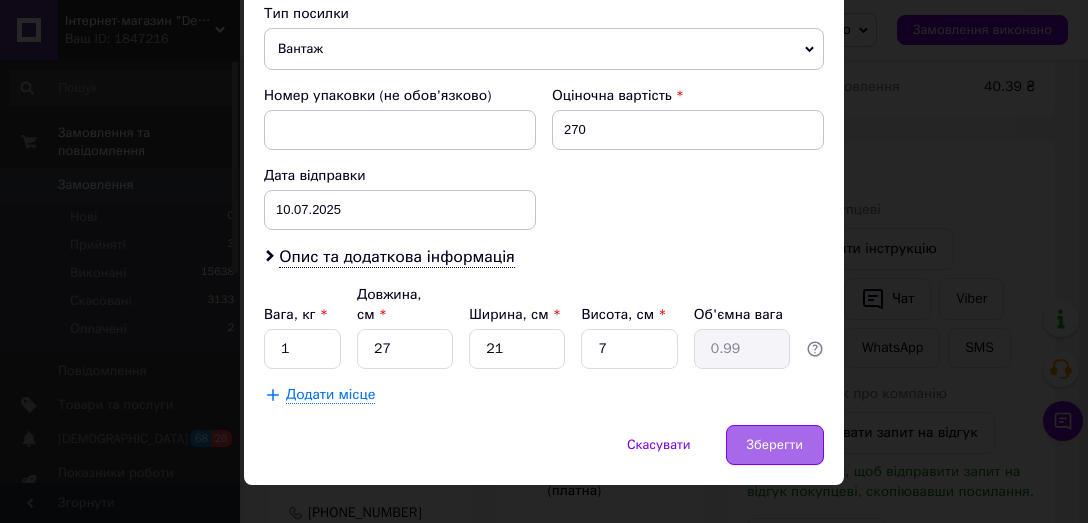 click on "Зберегти" at bounding box center (775, 445) 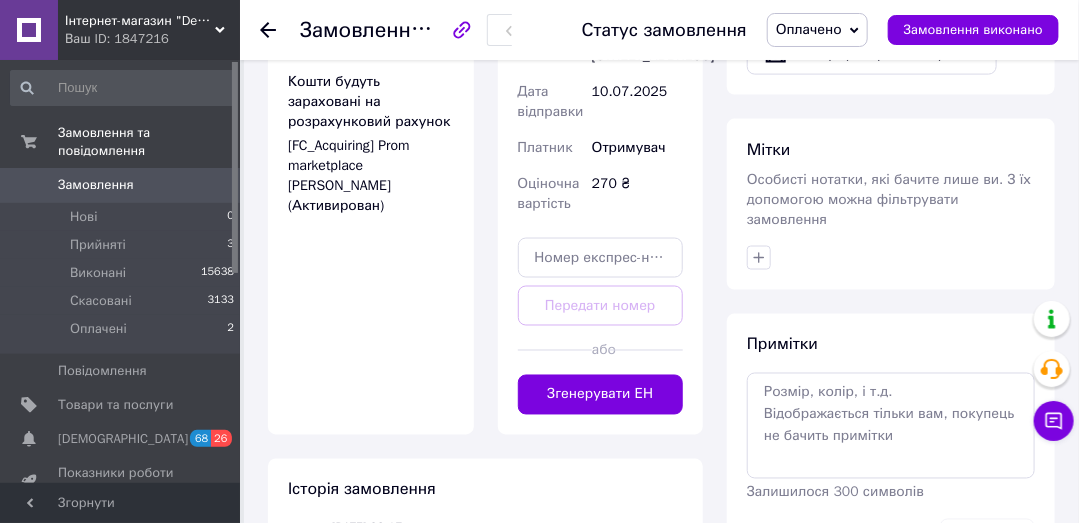 scroll, scrollTop: 952, scrollLeft: 0, axis: vertical 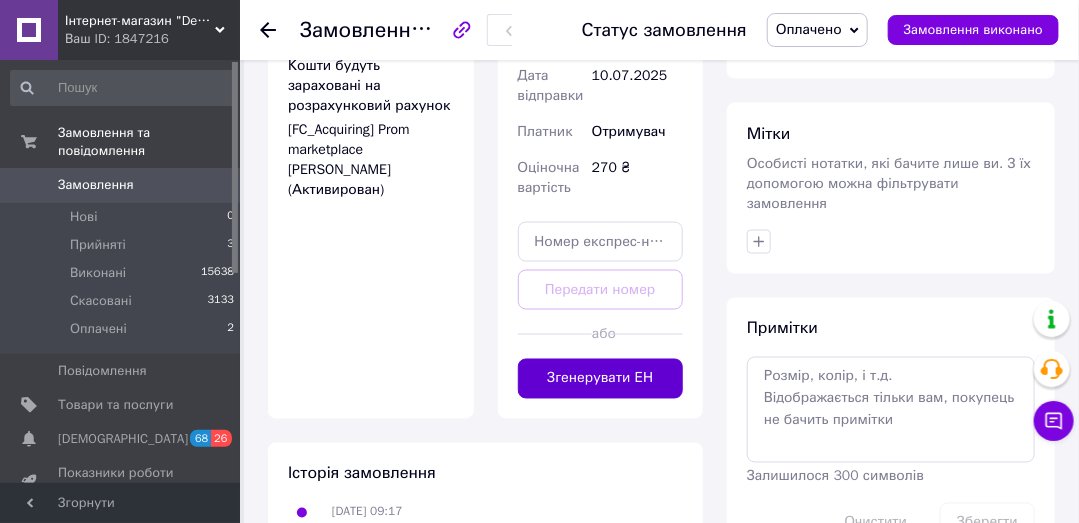 click on "Згенерувати ЕН" at bounding box center [601, 379] 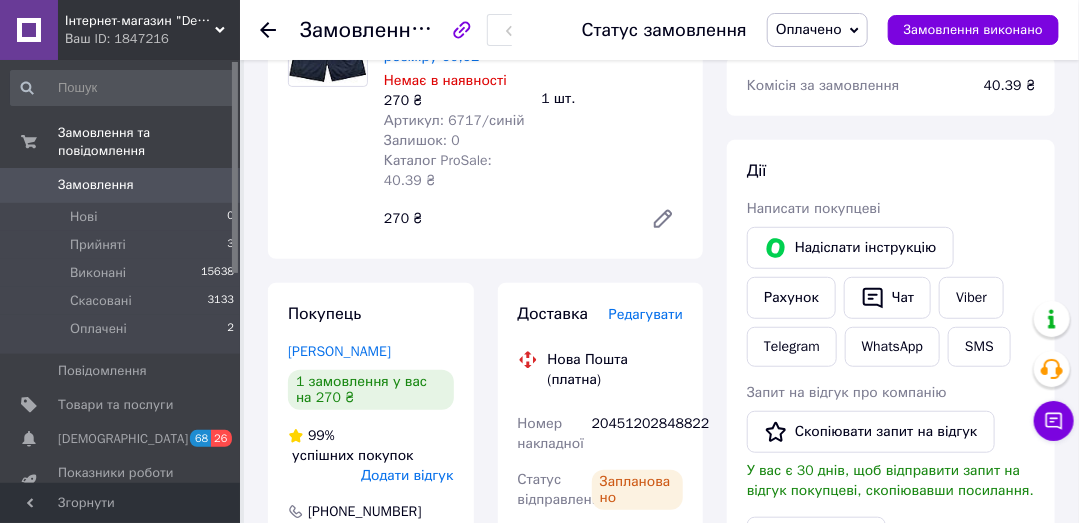 scroll, scrollTop: 285, scrollLeft: 0, axis: vertical 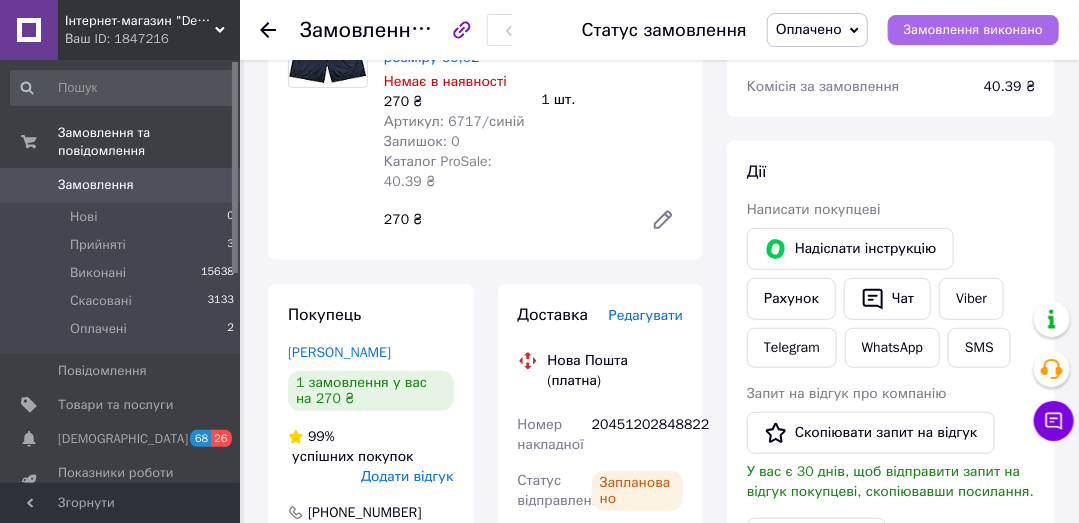 click on "Замовлення виконано" at bounding box center (973, 30) 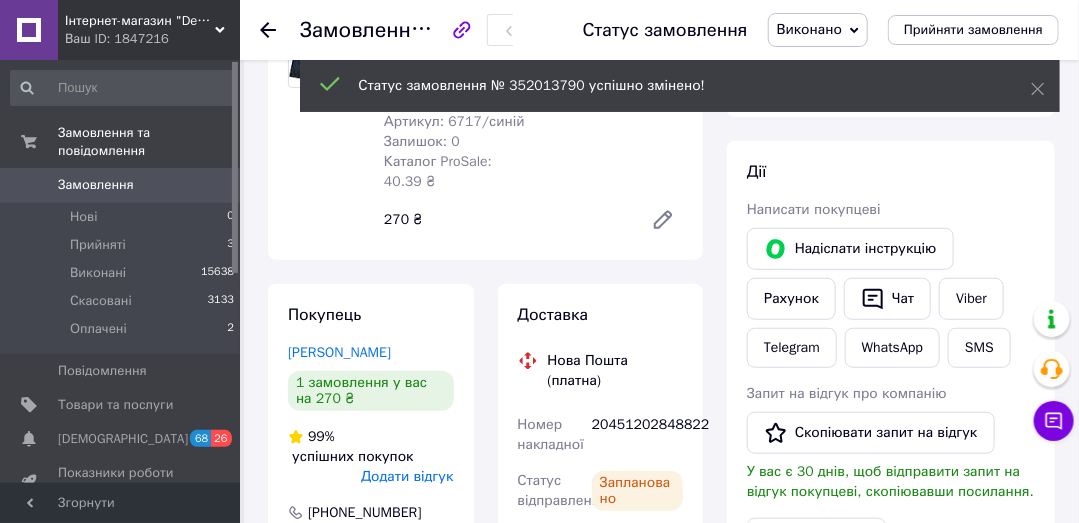 scroll, scrollTop: 190, scrollLeft: 0, axis: vertical 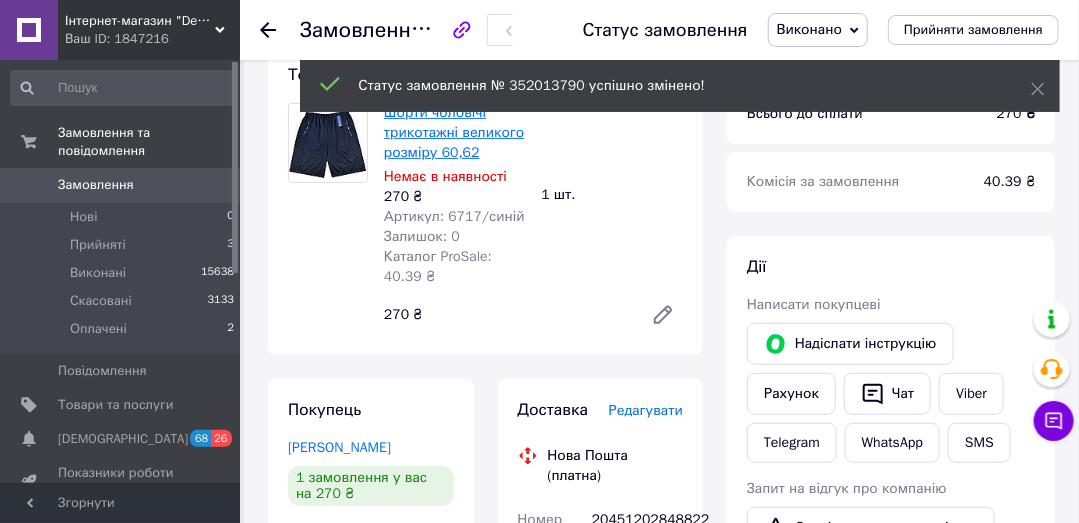 click on "Шорти чоловічі трикотажні великого розміру 60,62" at bounding box center (454, 132) 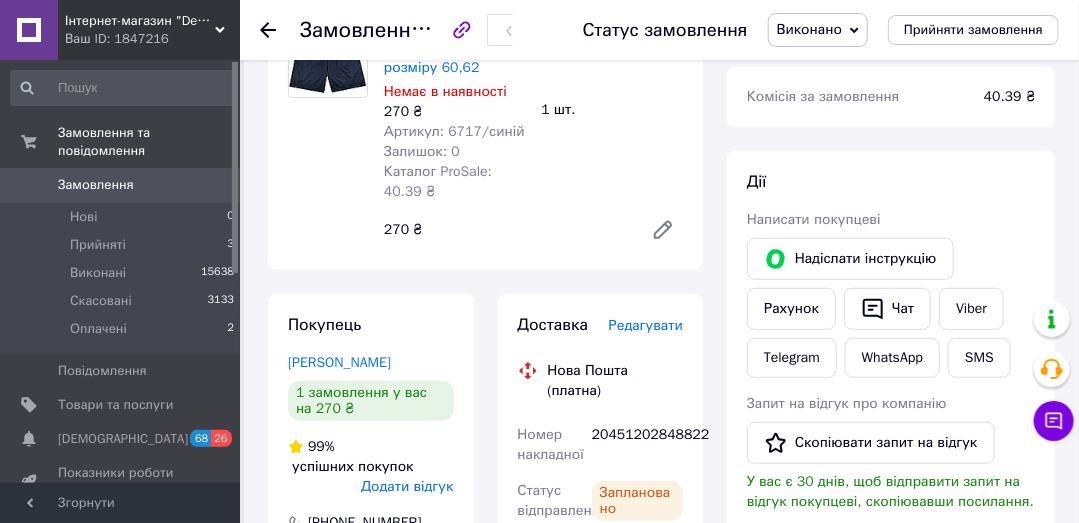 scroll, scrollTop: 201, scrollLeft: 0, axis: vertical 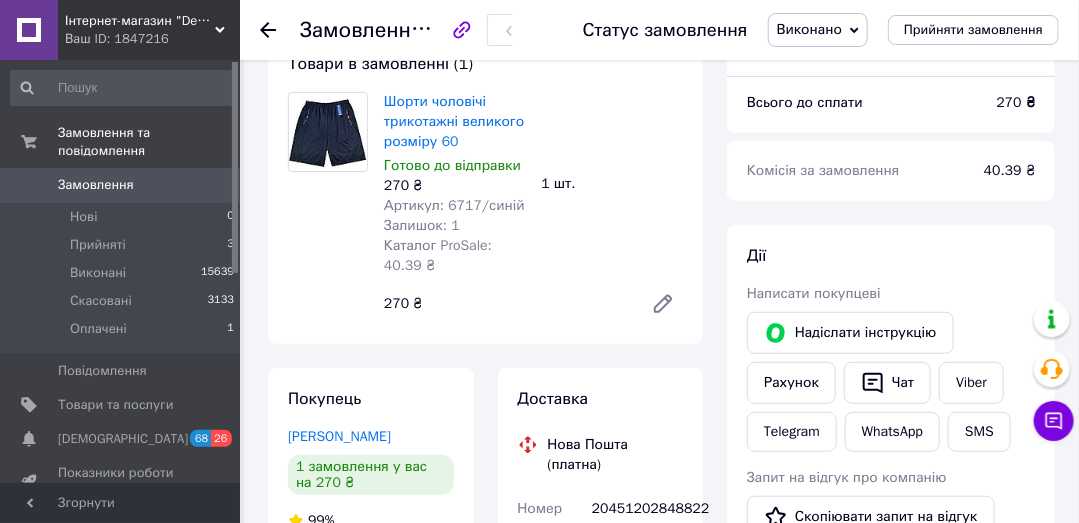 click on "Замовлення" at bounding box center [96, 185] 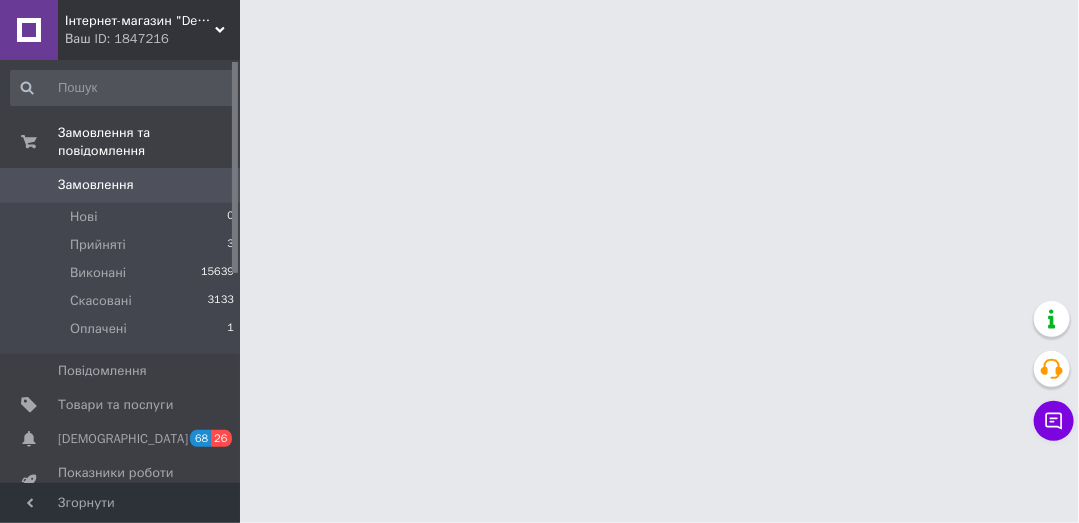 scroll, scrollTop: 0, scrollLeft: 0, axis: both 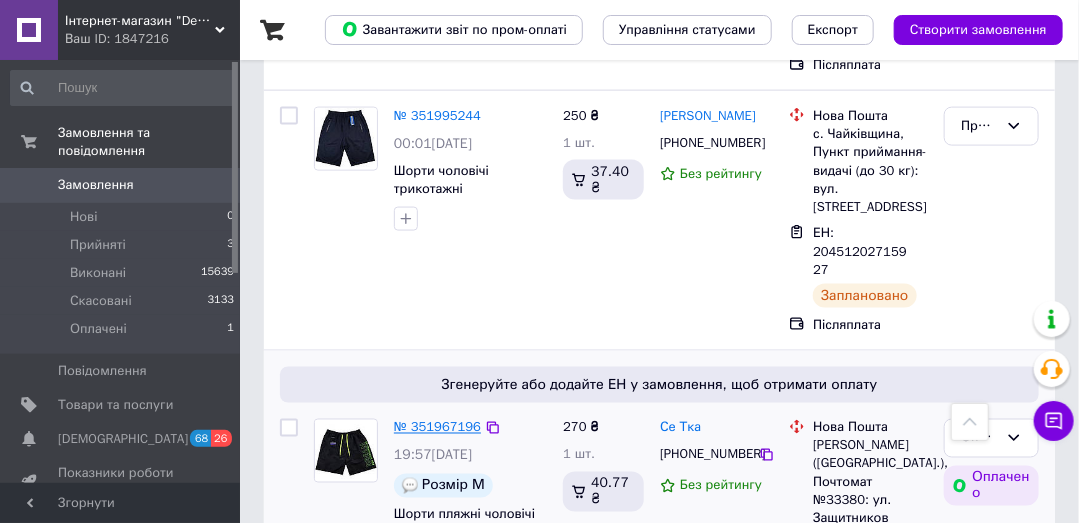 click on "№ 351967196" at bounding box center [437, 427] 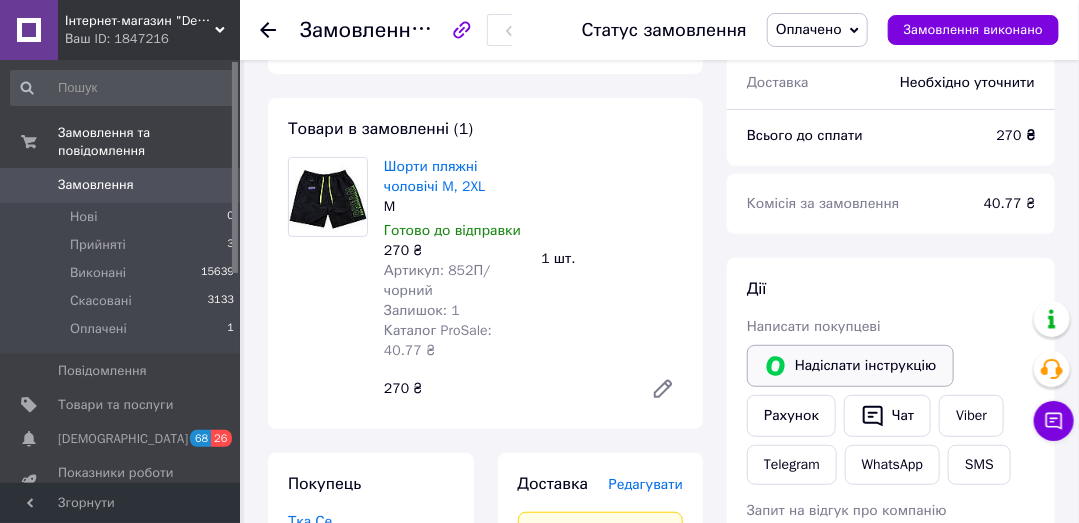 scroll, scrollTop: 190, scrollLeft: 0, axis: vertical 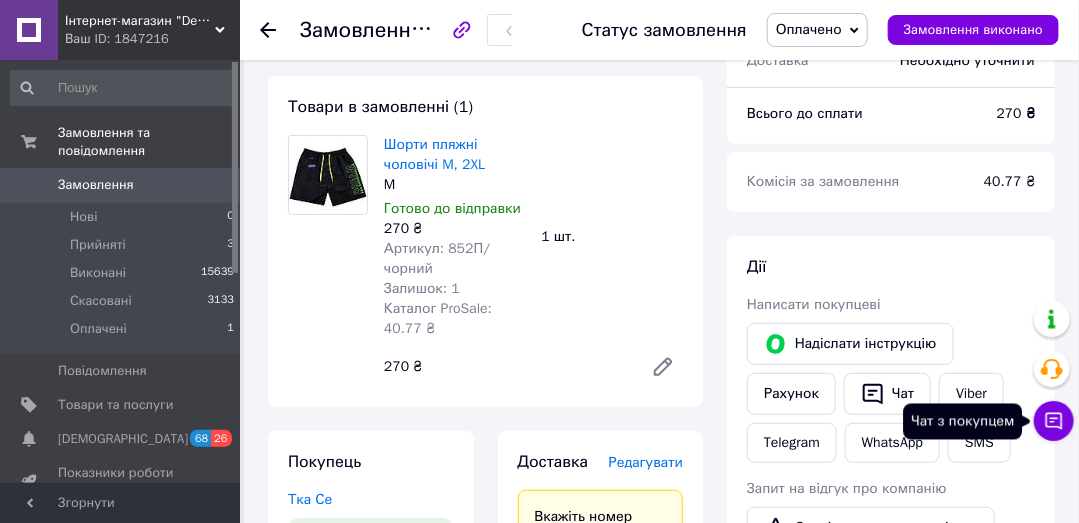 click 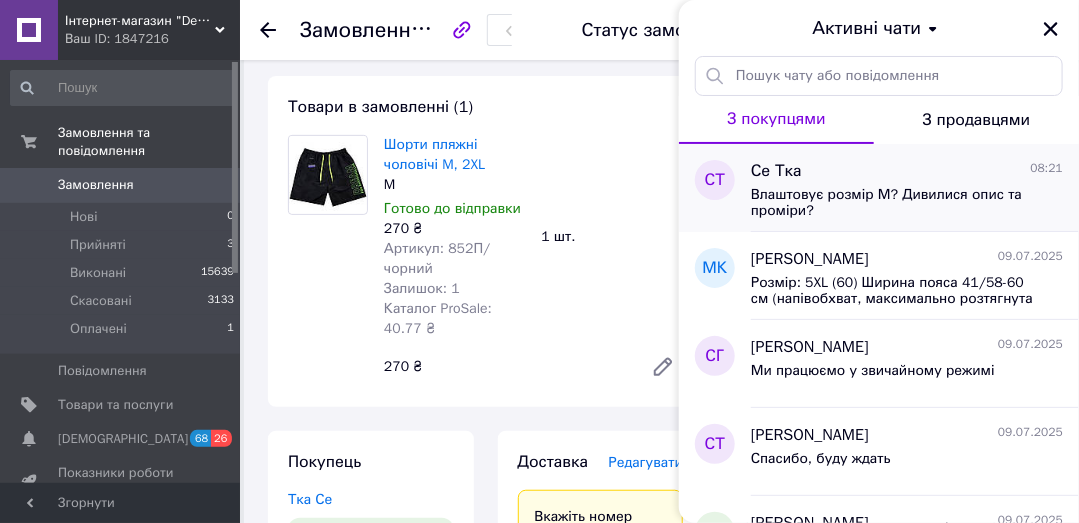 click on "Влаштовує розмір М? Дивилися опис та проміри?" at bounding box center (893, 203) 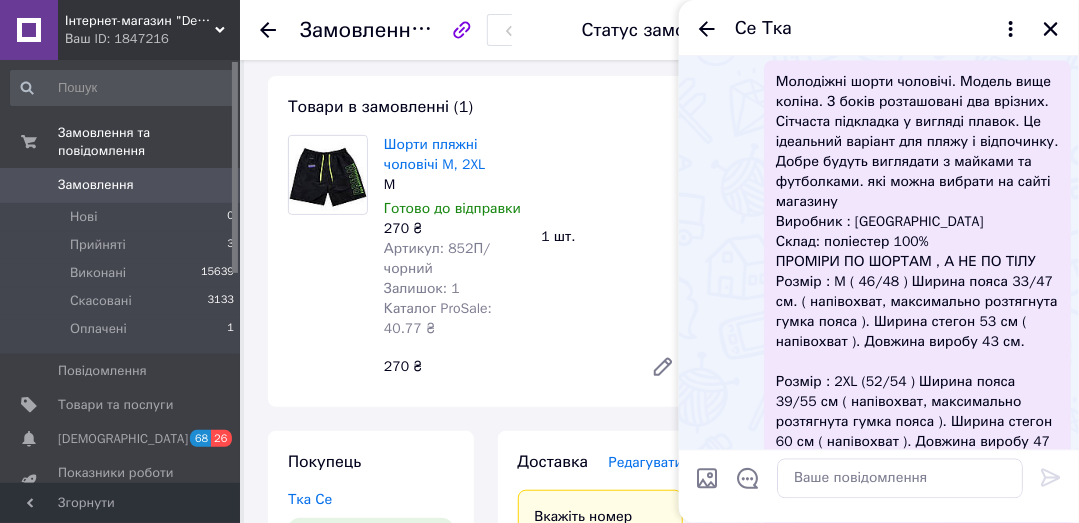 scroll, scrollTop: 1348, scrollLeft: 0, axis: vertical 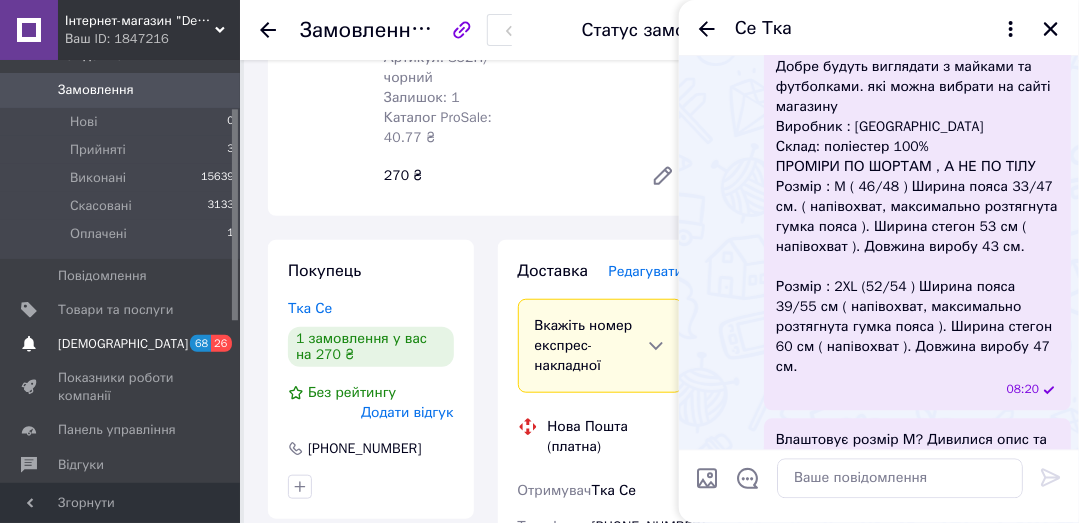 click on "[DEMOGRAPHIC_DATA]" at bounding box center [123, 344] 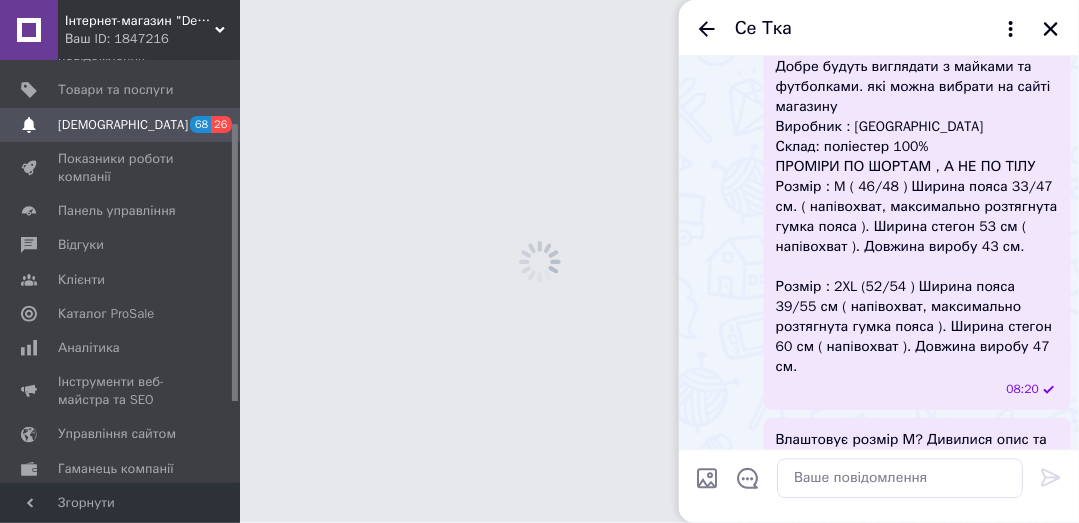 scroll, scrollTop: 0, scrollLeft: 0, axis: both 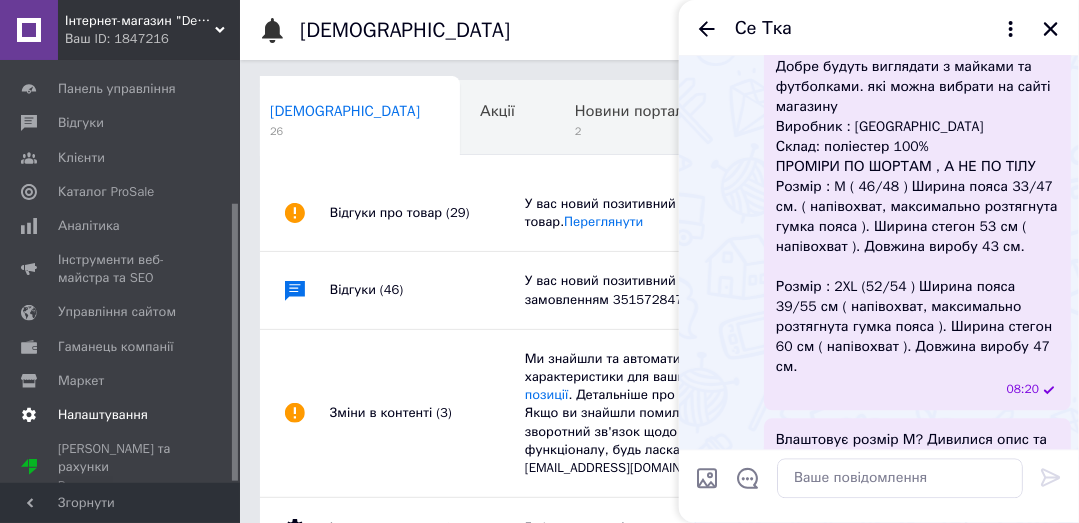 click on "Налаштування" at bounding box center (103, 415) 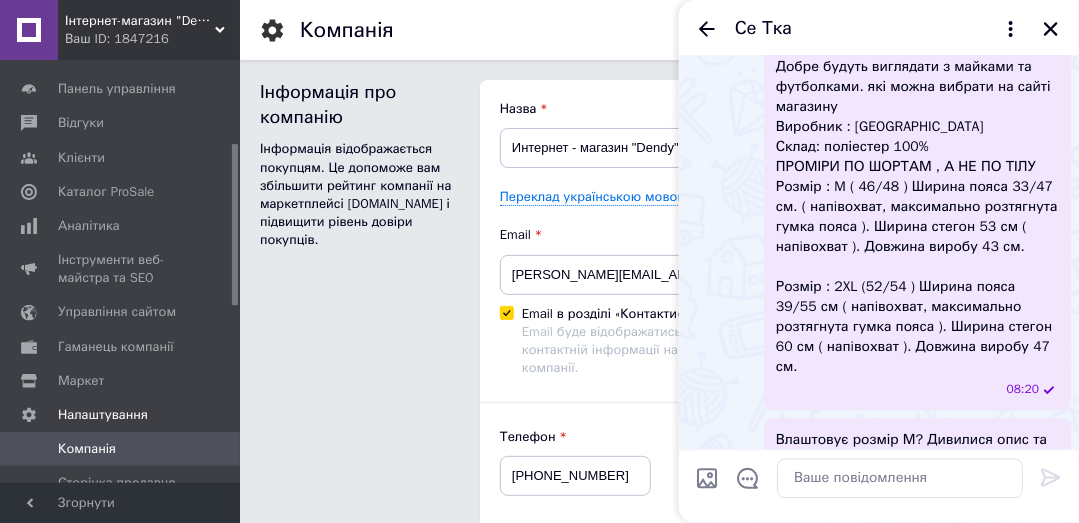 scroll, scrollTop: 0, scrollLeft: 0, axis: both 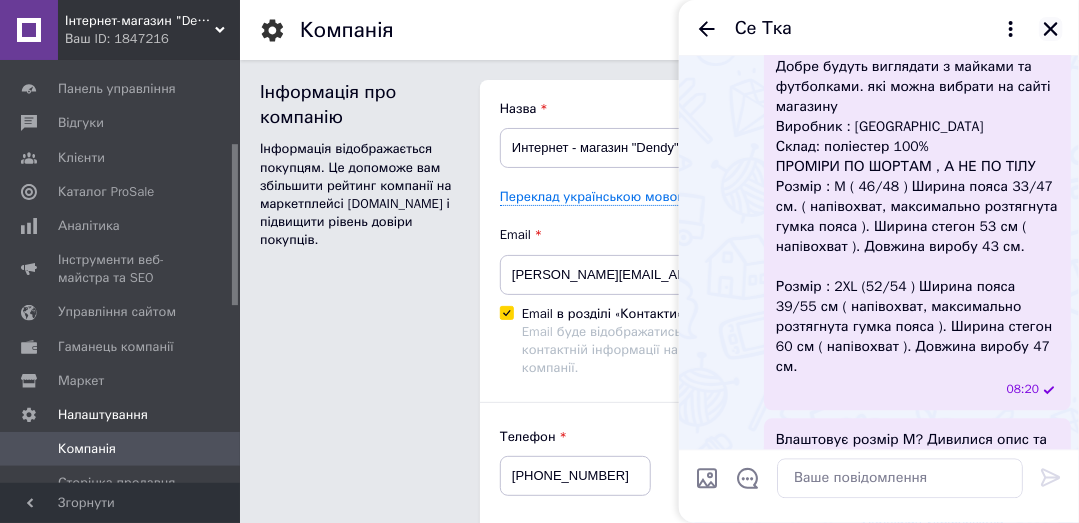 click 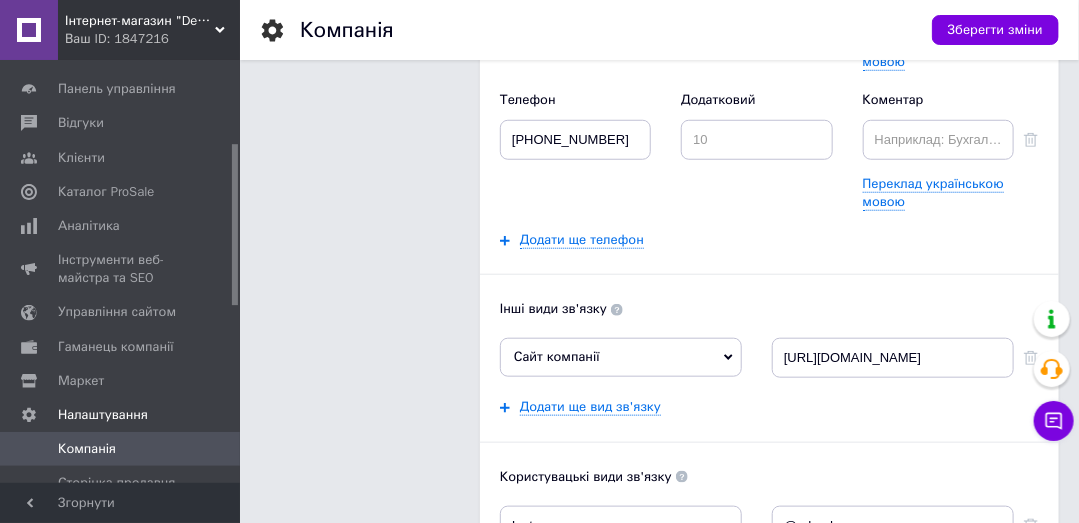 scroll, scrollTop: 190, scrollLeft: 0, axis: vertical 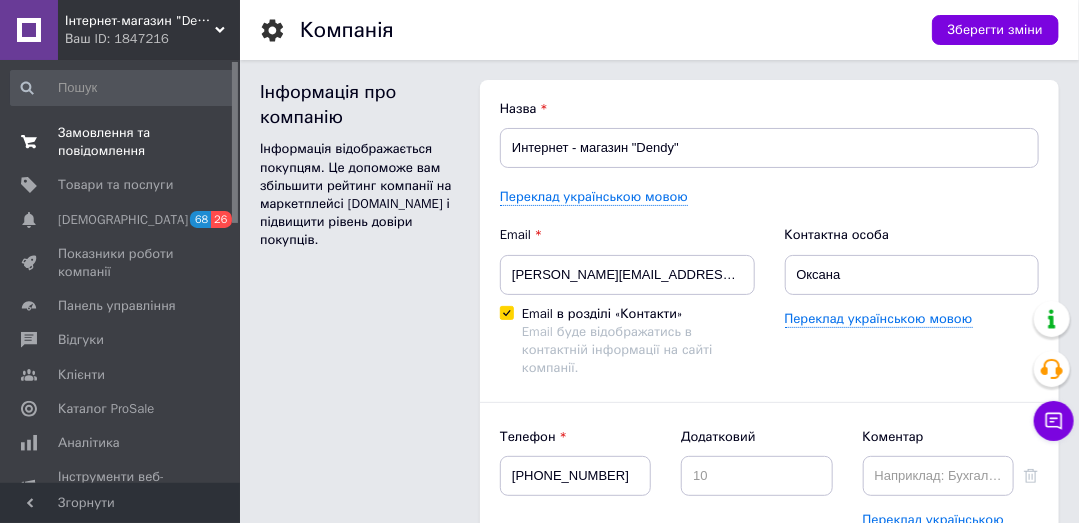 click on "Замовлення та повідомлення" at bounding box center [121, 142] 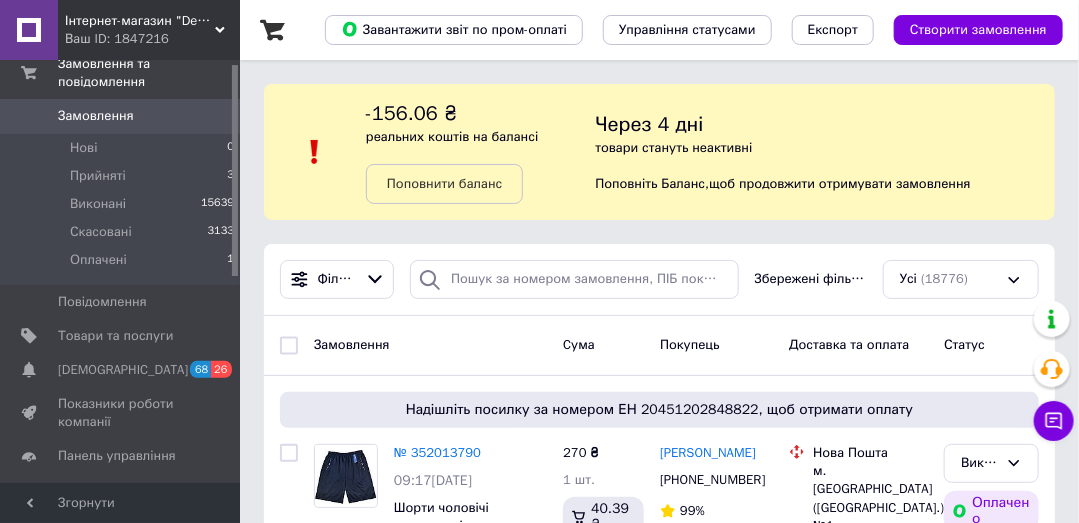 scroll, scrollTop: 95, scrollLeft: 0, axis: vertical 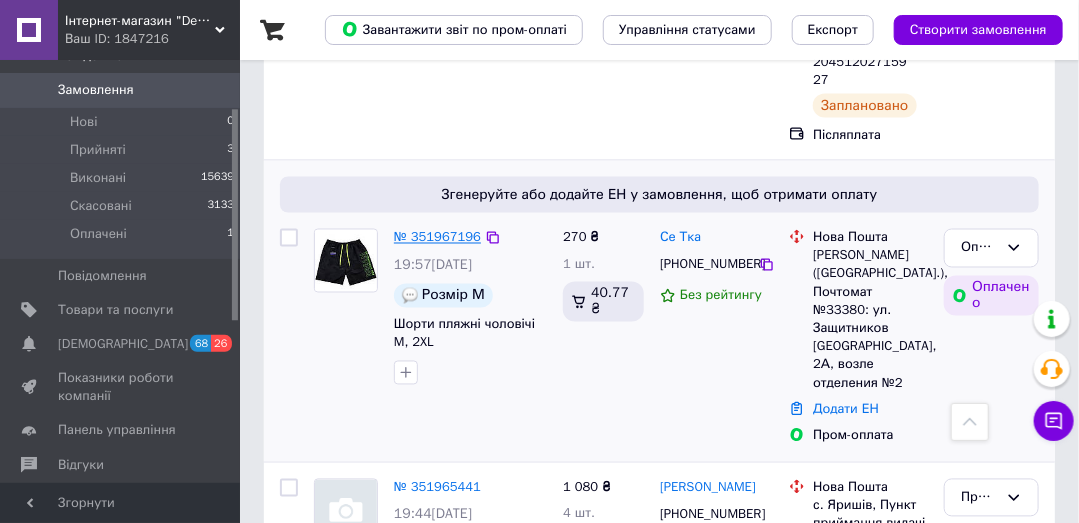 click on "№ 351967196" at bounding box center (437, 237) 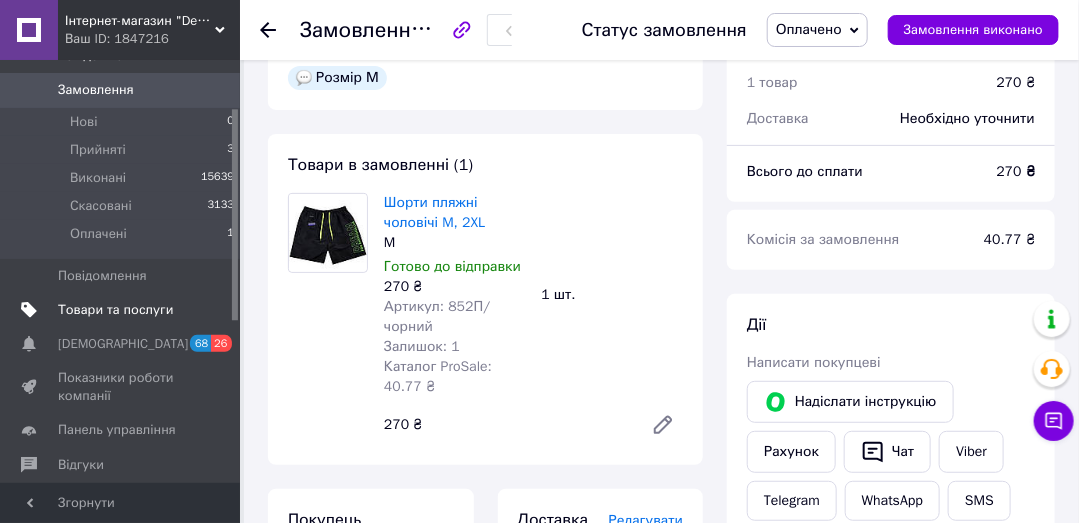 scroll, scrollTop: 94, scrollLeft: 0, axis: vertical 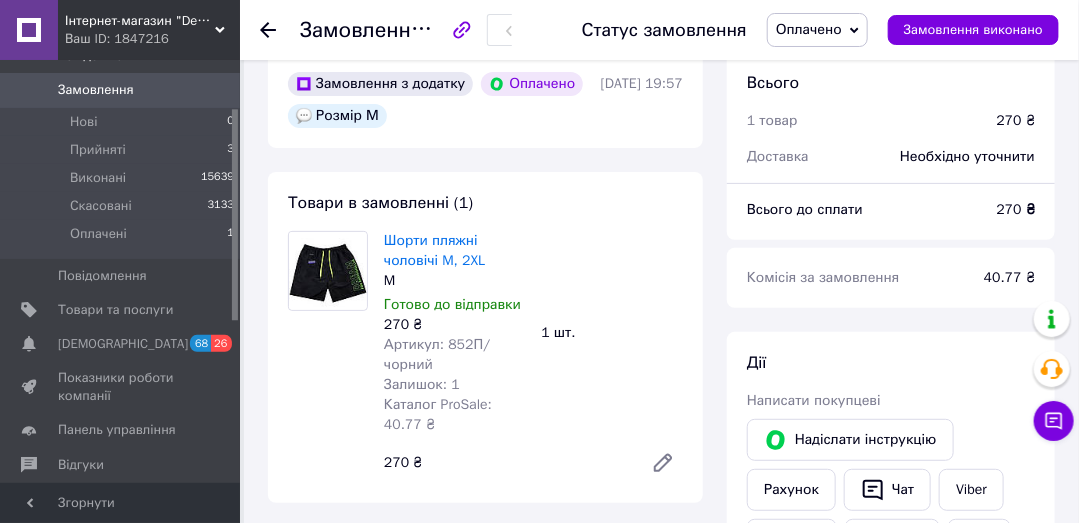 click on "Замовлення" at bounding box center (96, 90) 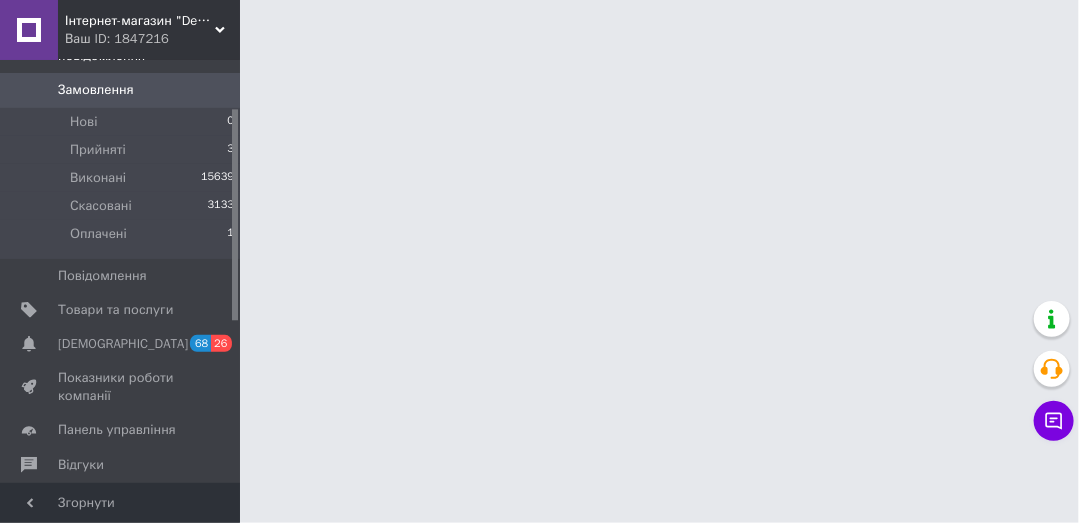 scroll, scrollTop: 0, scrollLeft: 0, axis: both 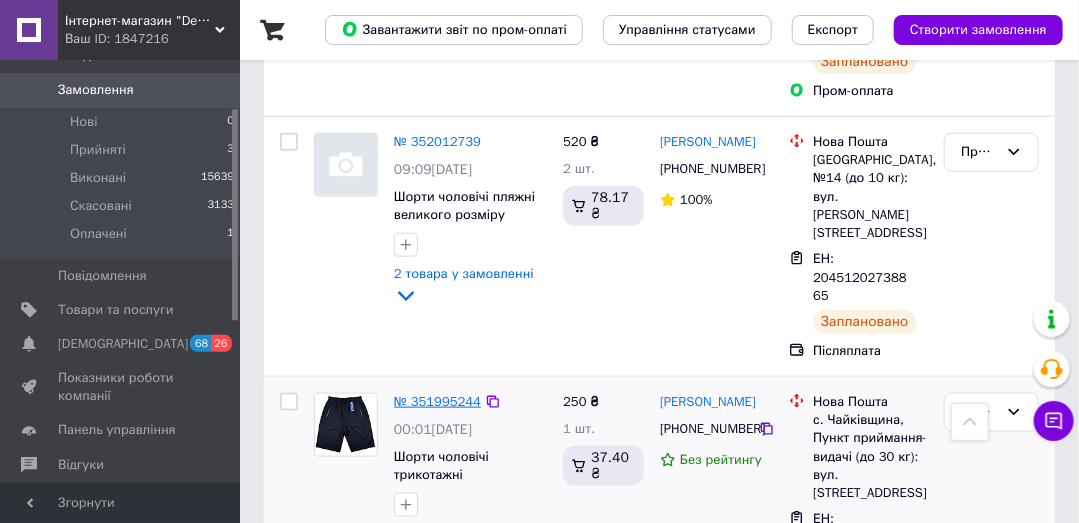 click on "№ 351995244" at bounding box center [437, 401] 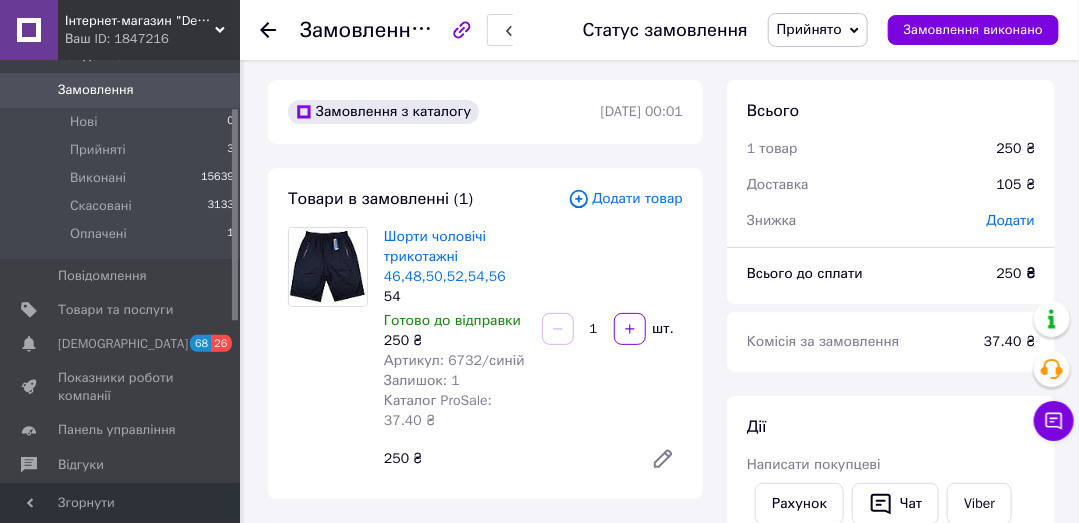 scroll, scrollTop: 0, scrollLeft: 0, axis: both 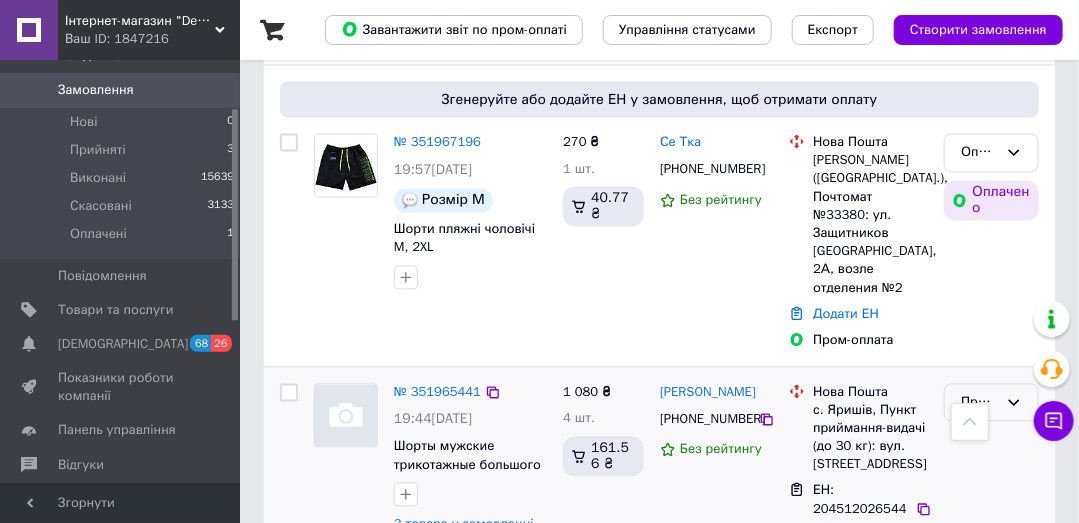 click on "Прийнято" at bounding box center (979, 403) 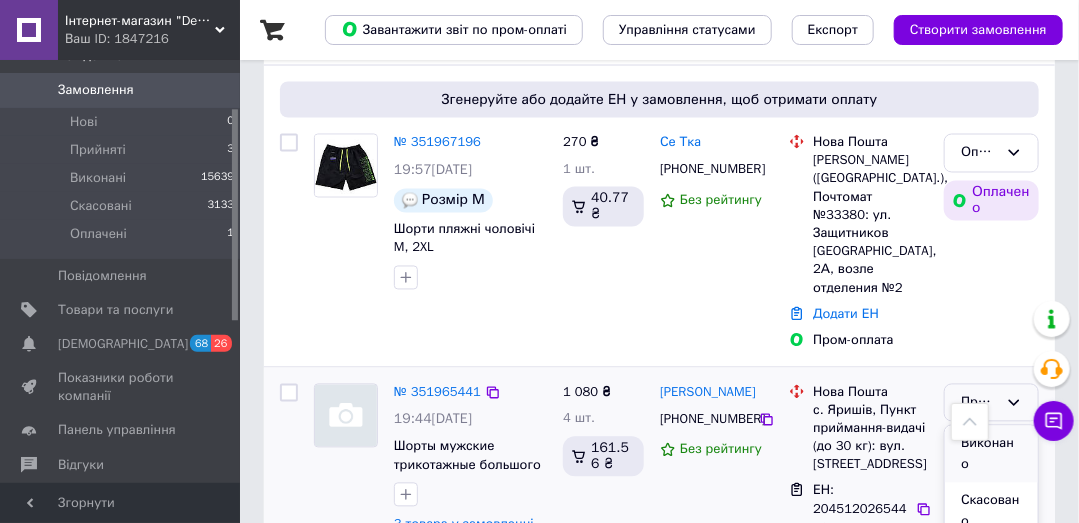 click on "Виконано" at bounding box center [991, 454] 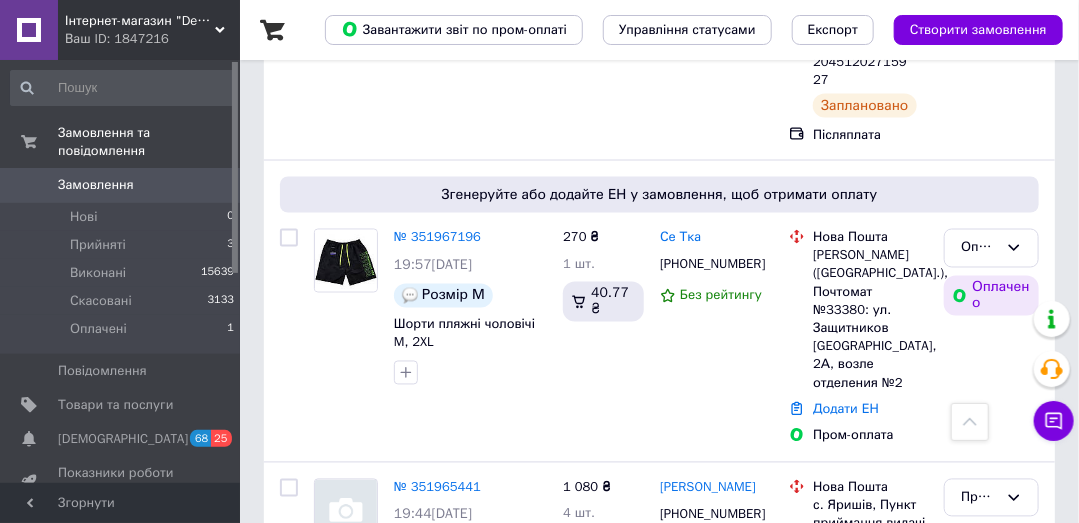 scroll, scrollTop: 1238, scrollLeft: 0, axis: vertical 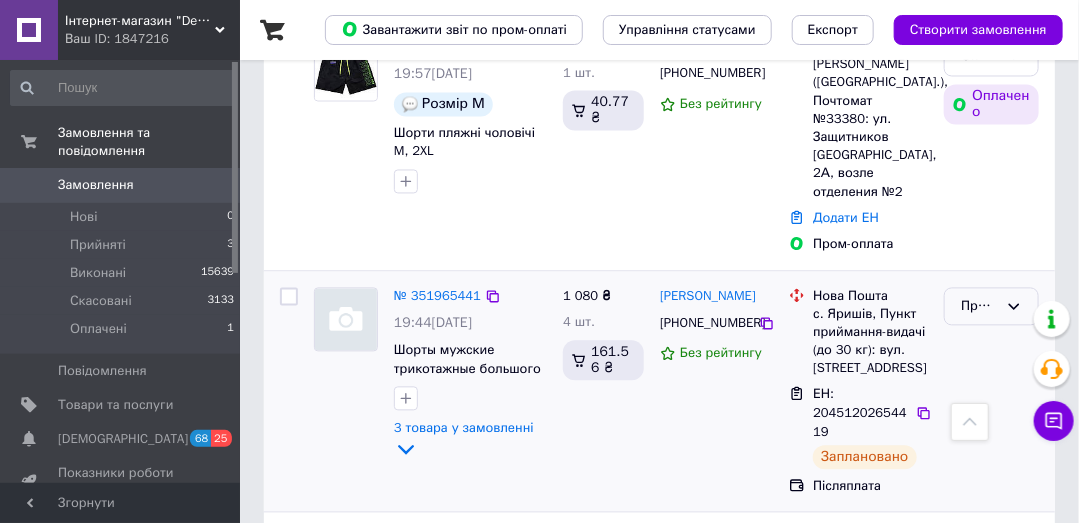 click on "Прийнято" at bounding box center (979, 307) 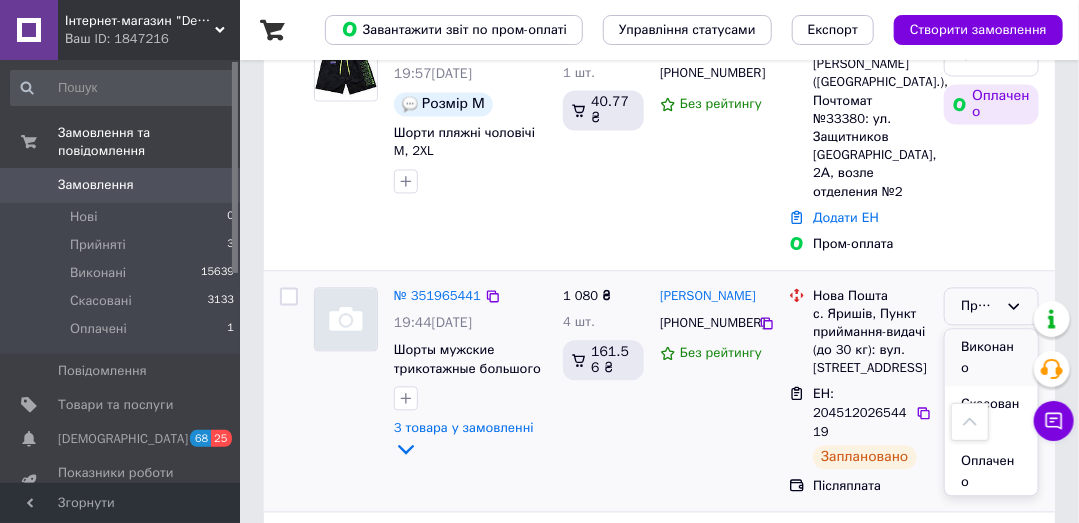 click on "Виконано" at bounding box center [991, 358] 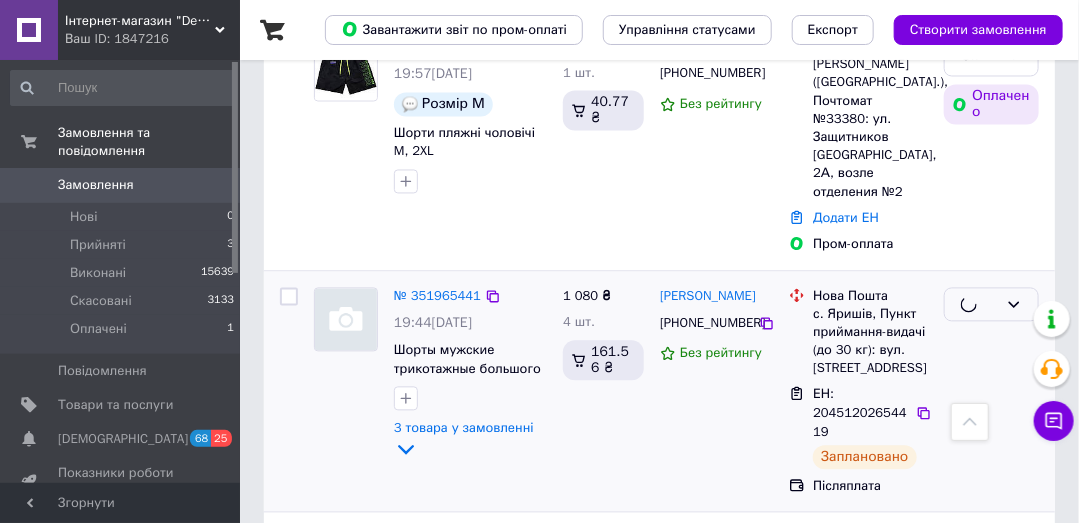 click at bounding box center [991, 392] 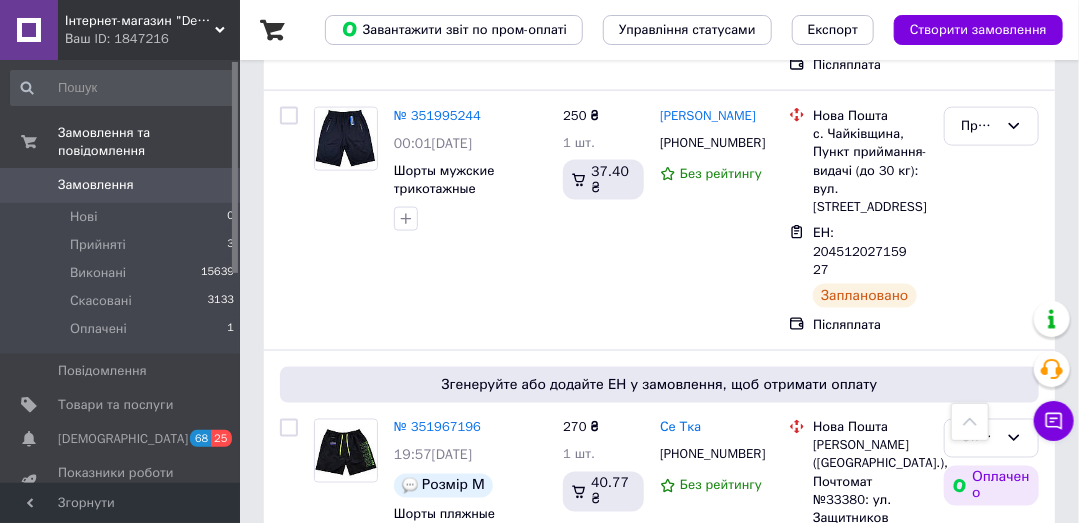 scroll, scrollTop: 666, scrollLeft: 0, axis: vertical 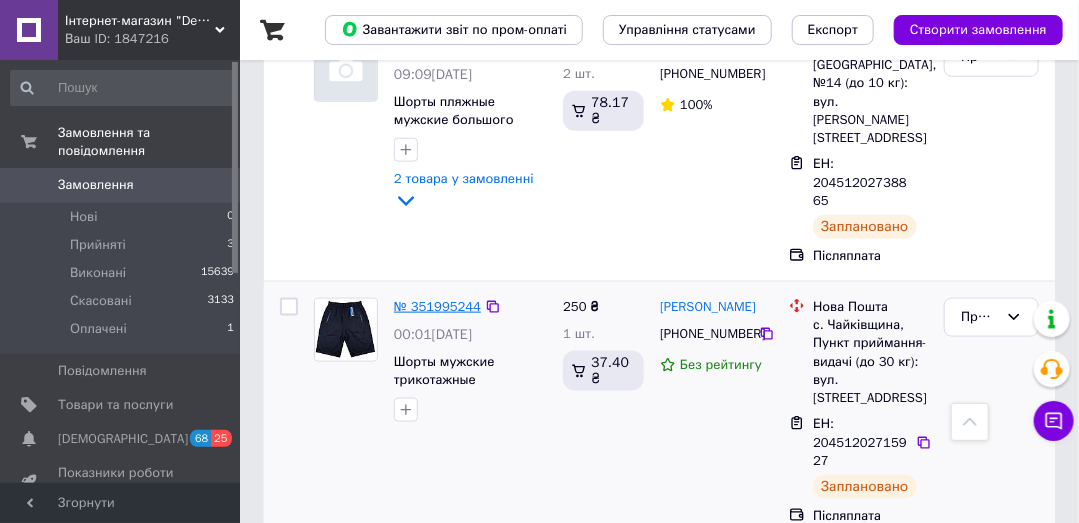 click on "№ 351995244" at bounding box center [437, 306] 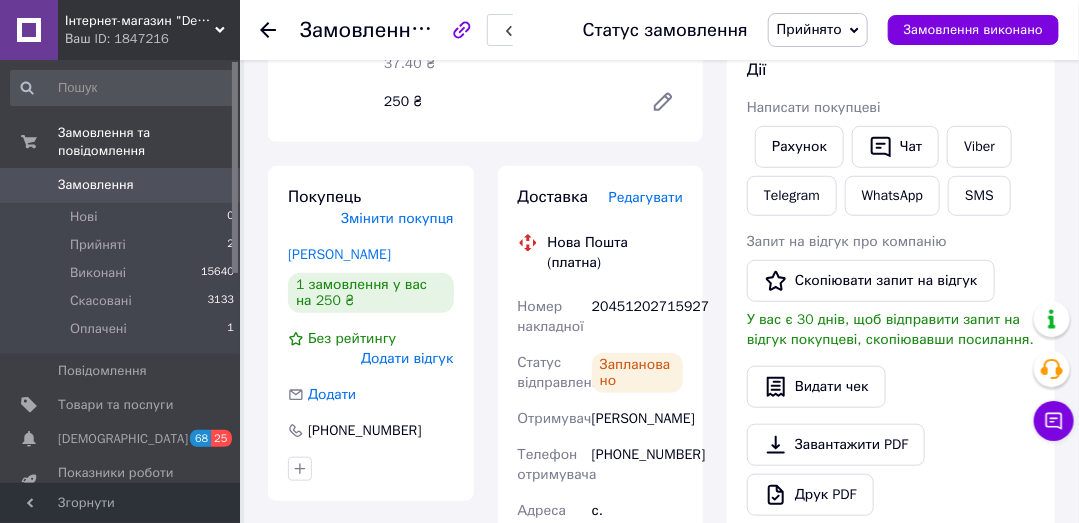 scroll, scrollTop: 476, scrollLeft: 0, axis: vertical 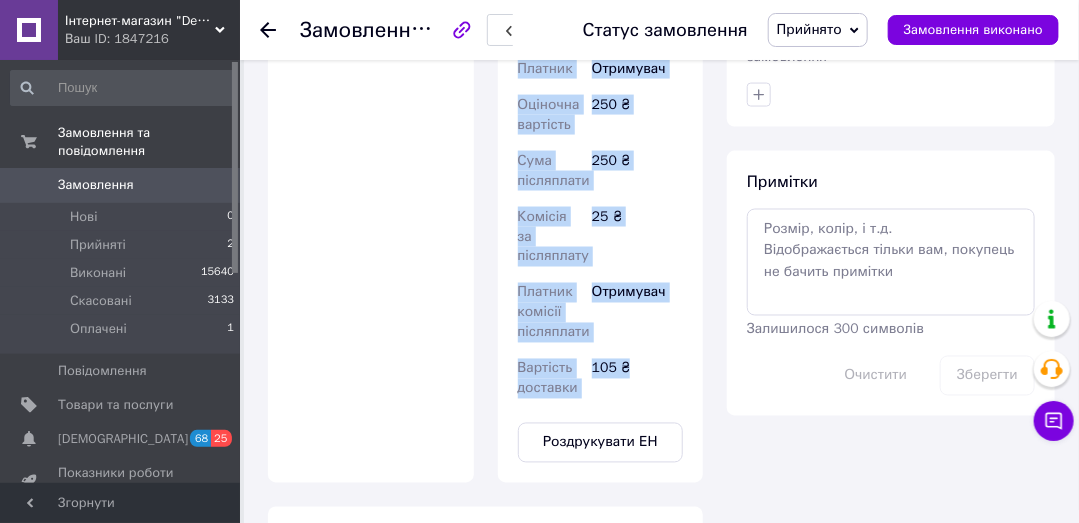 copy on "Нова Пошта (платна) Номер накладної 20451202715927 Статус відправлення Заплановано Отримувач [PERSON_NAME] Телефон отримувача [PHONE_NUMBER] Адреса с. Чайківщина, Пункт приймання-видачі (до 30 кг): вул. [STREET_ADDRESS] Дата відправки [DATE] Платник Отримувач Оціночна вартість 250 ₴ Сума післяплати 250 ₴ Комісія за післяплату 25 ₴ Платник комісії післяплати Отримувач Вартість доставки 105 ₴" 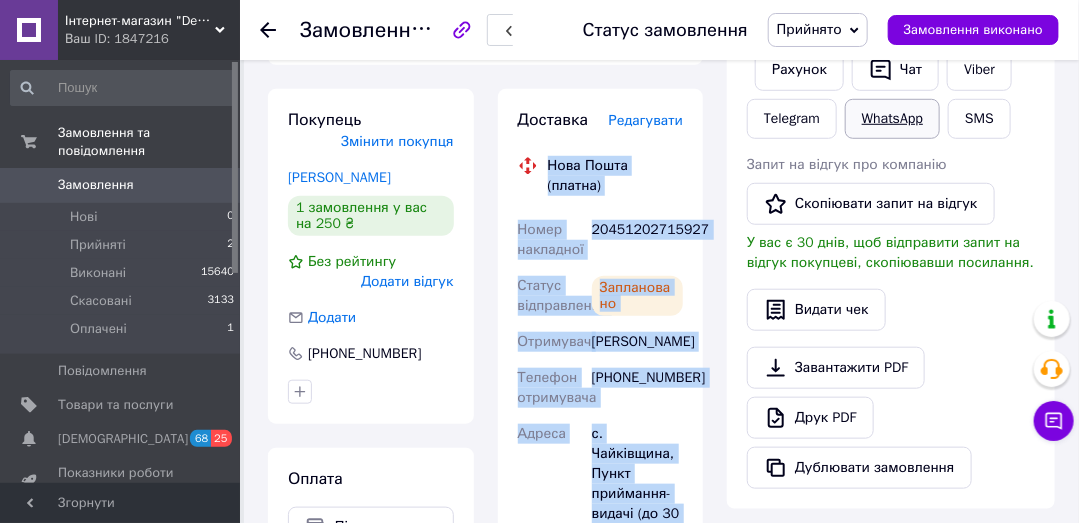 scroll, scrollTop: 349, scrollLeft: 0, axis: vertical 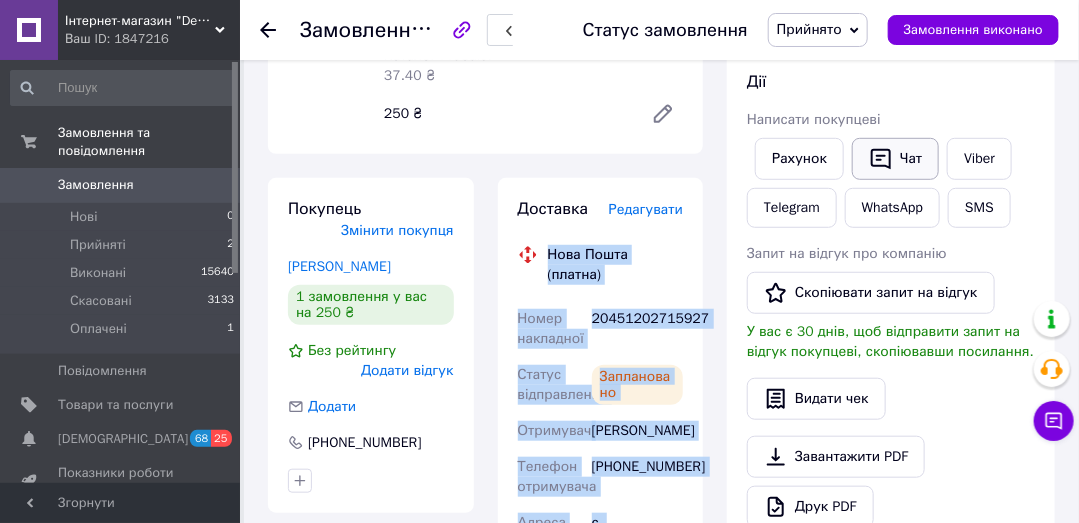 click on "Чат" at bounding box center [895, 159] 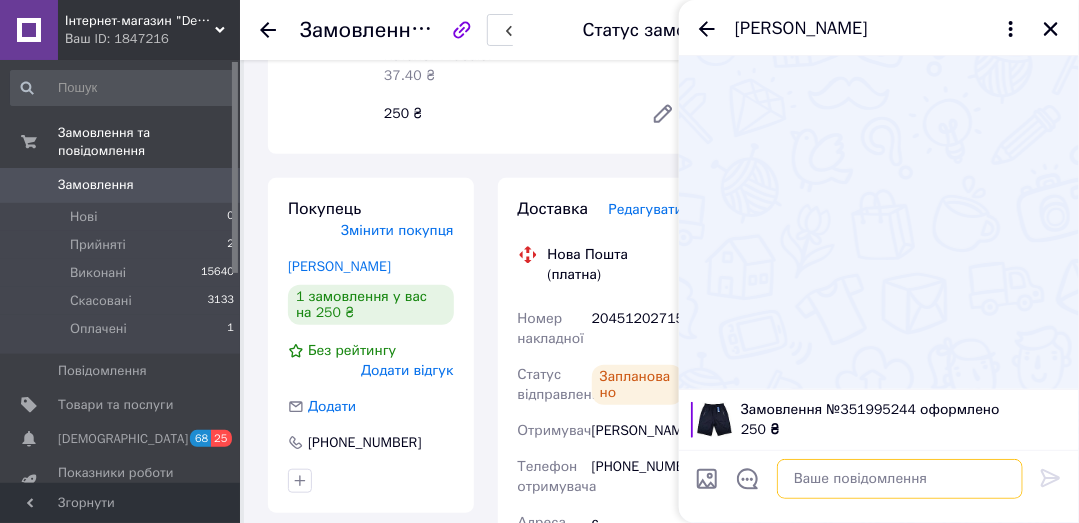 click at bounding box center (900, 479) 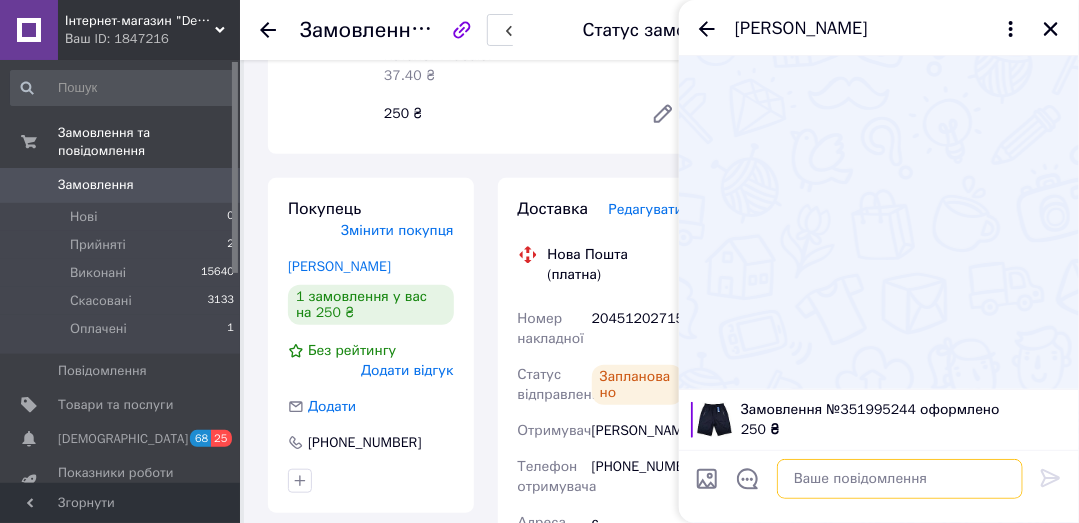 paste on "Нова Пошта (платна)
Номер накладної
20451202715927
Статус відправлення
Заплановано
Отримувач
[PERSON_NAME]
Телефон отримувача
[PHONE_NUMBER]
Адреса
с. Чайківщина, Пункт приймання-видачі (до 30 кг): вул. [STREET_ADDRESS]
Дата відправки
[DATE]
Платник
Отримувач
Оціночна вартість
250 ₴
Сума післяплати
250 ₴
Комісія за післяплату
25 ₴
Платник комісії післяплати
Отримувач
Вартість доставки
105 ₴" 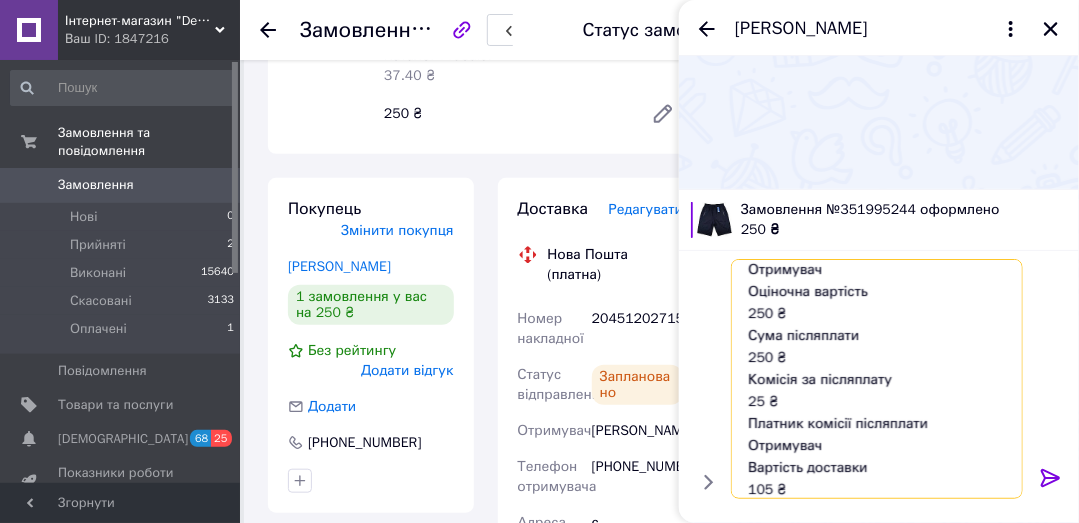 scroll, scrollTop: 340, scrollLeft: 0, axis: vertical 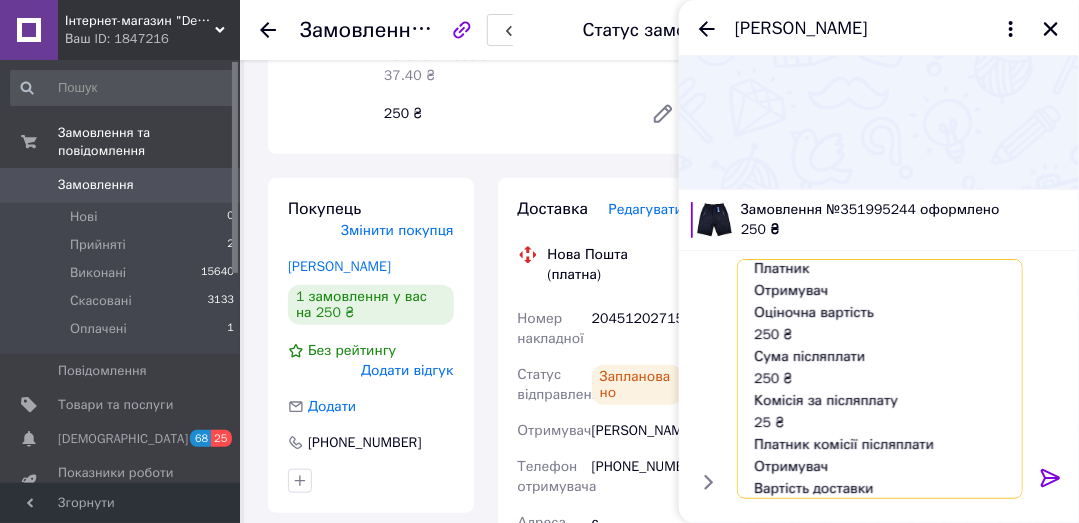 type on "Нова Пошта (платна)
Номер накладної
20451202715927
Статус відправлення
Заплановано
Отримувач
[PERSON_NAME]
Телефон отримувача
[PHONE_NUMBER]
Адреса
с. Чайківщина, Пункт приймання-видачі (до 30 кг): вул. [STREET_ADDRESS]
Дата відправки
[DATE]
Платник
Отримувач
Оціночна вартість
250 ₴
Сума післяплати
250 ₴
Комісія за післяплату
25 ₴
Платник комісії післяплати
Отримувач
Вартість доставки
105 ₴" 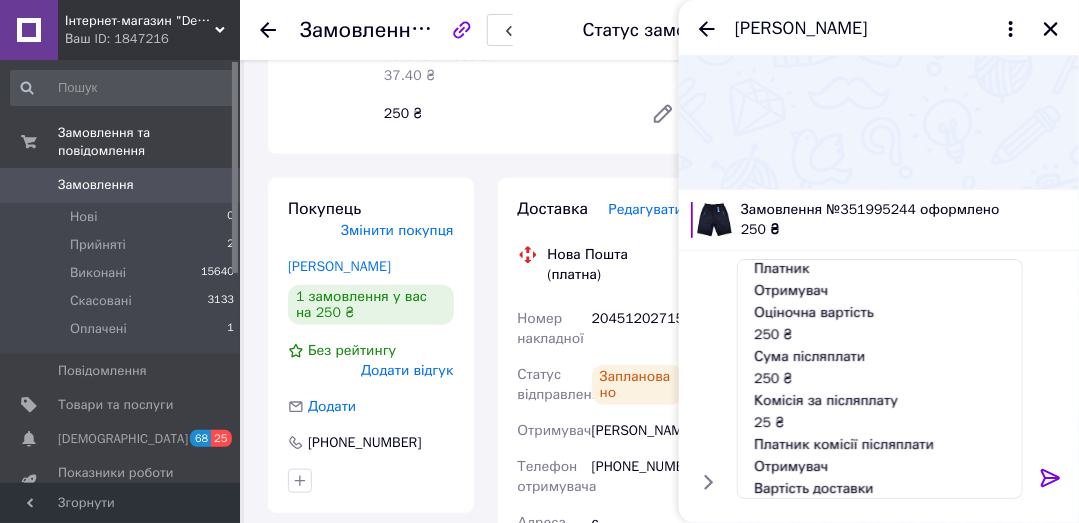 click 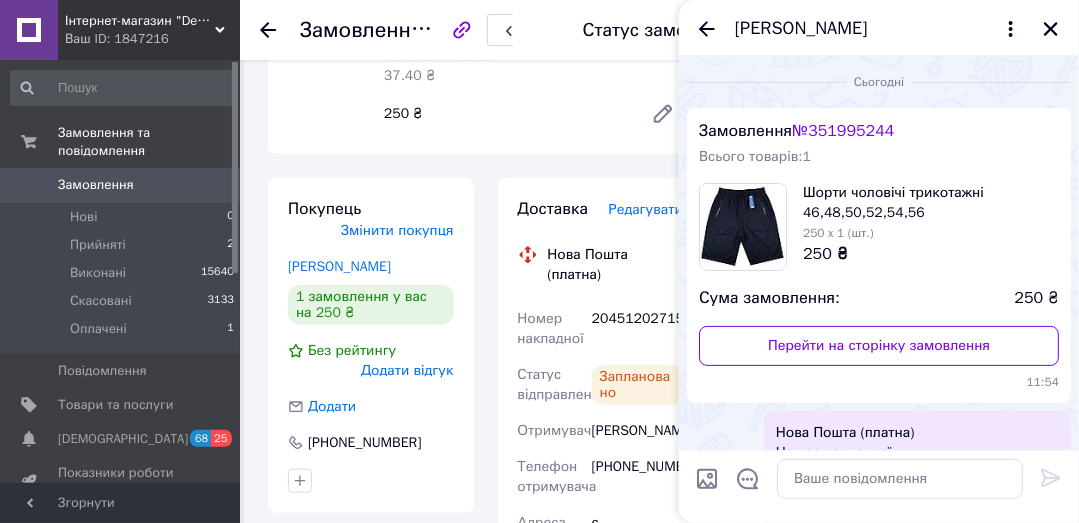 scroll, scrollTop: 0, scrollLeft: 0, axis: both 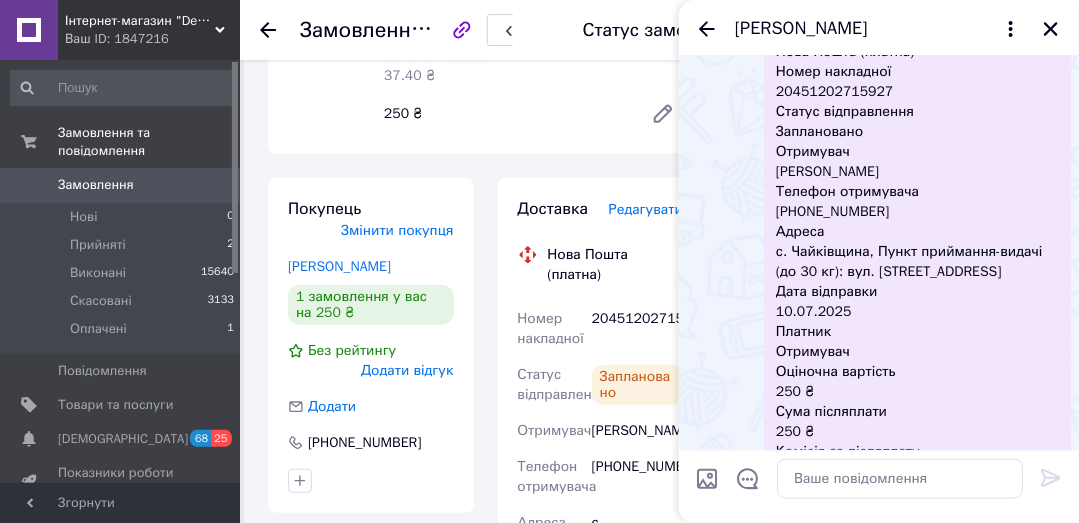 click at bounding box center (900, 479) 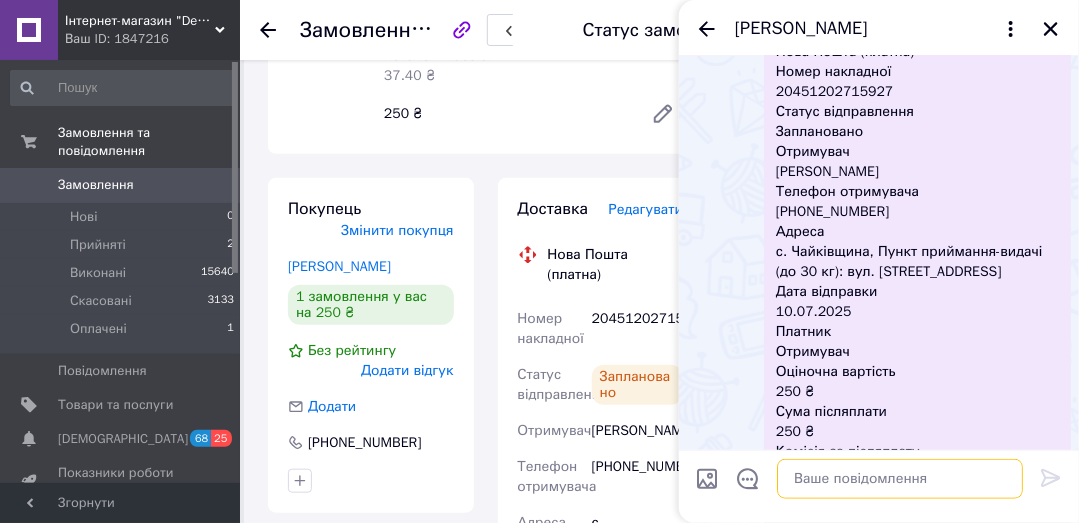 click at bounding box center [900, 479] 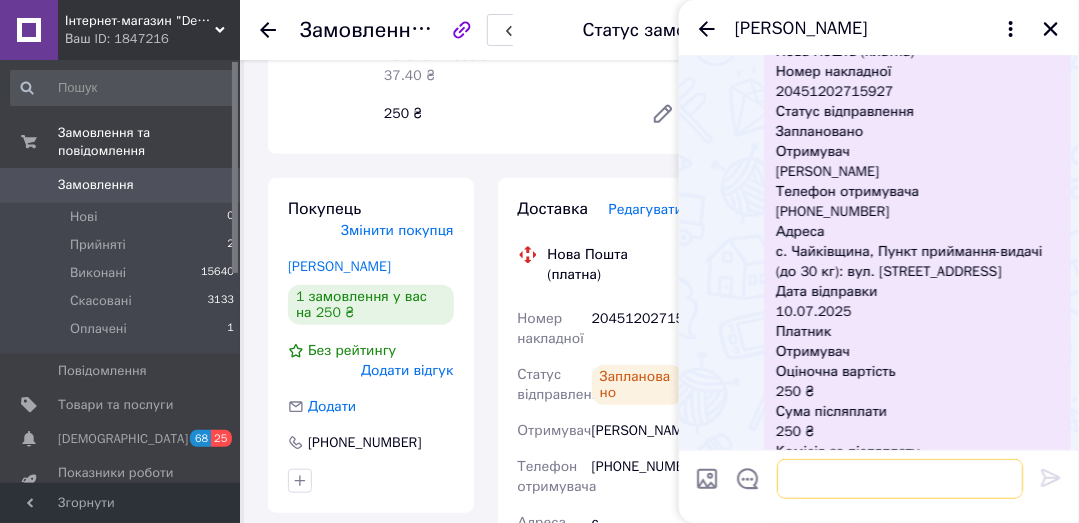 scroll, scrollTop: 11, scrollLeft: 0, axis: vertical 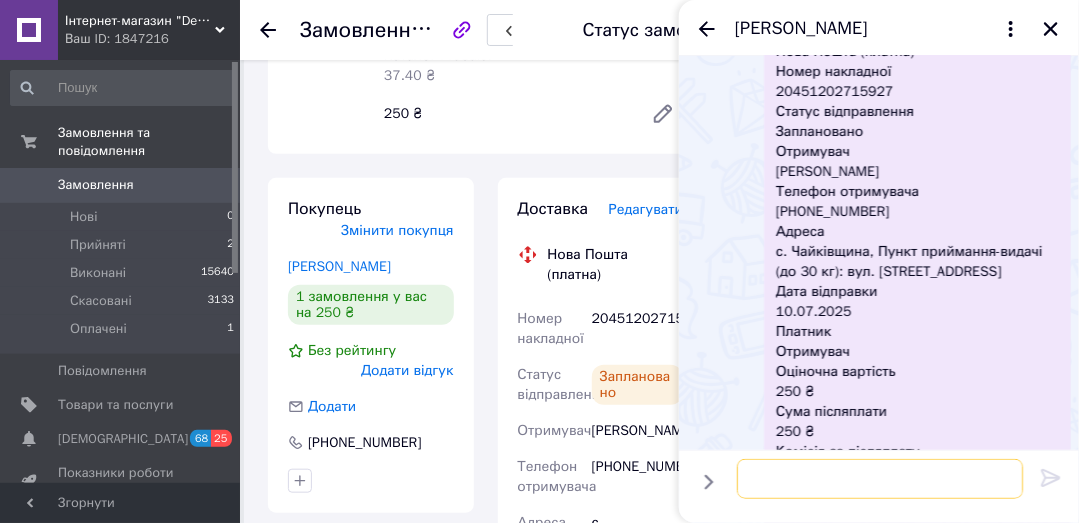 paste 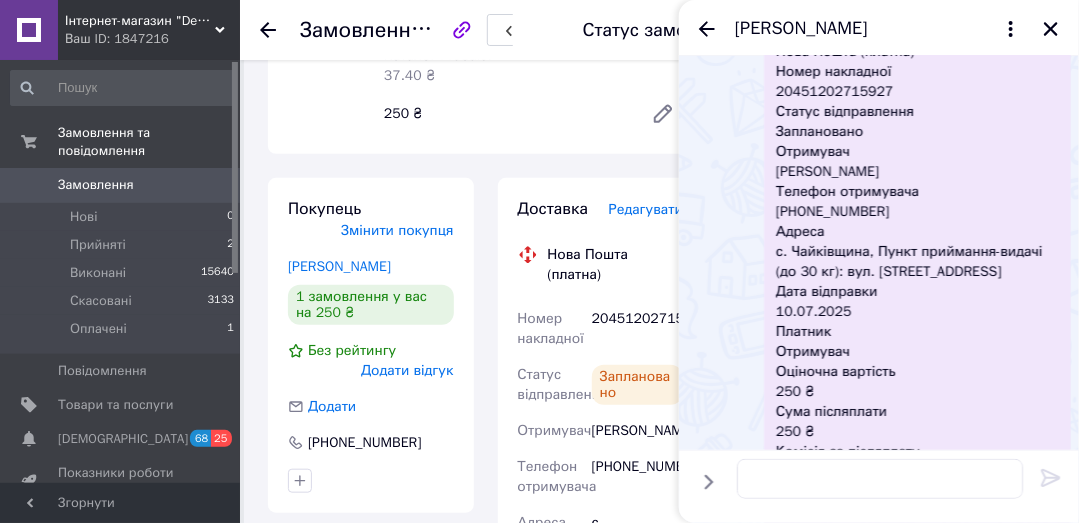 click on "Нова Пошта (платна) Номер накладної 20451202715927 Статус відправлення Заплановано Отримувач [PERSON_NAME] Телефон отримувача [PHONE_NUMBER] Адреса с. Чайківщина, Пункт приймання-видачі (до 30 кг): вул. [STREET_ADDRESS] Дата відправки [DATE] Платник Отримувач Оціночна вартість 250 ₴ Сума післяплати 250 ₴ Комісія за післяплату 25 ₴ Платник комісії післяплати Отримувач Вартість доставки 105 ₴" at bounding box center [917, 302] 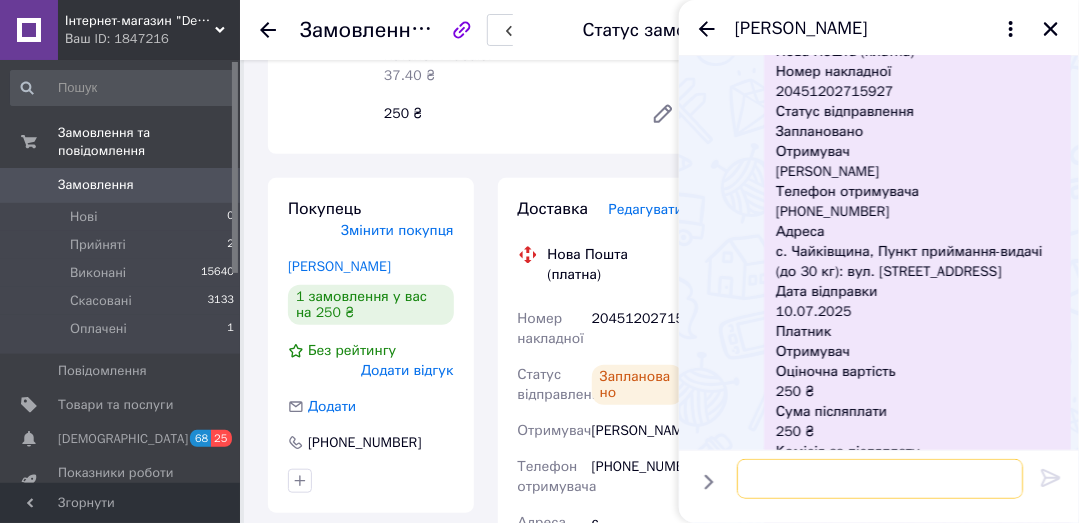 click at bounding box center [880, 479] 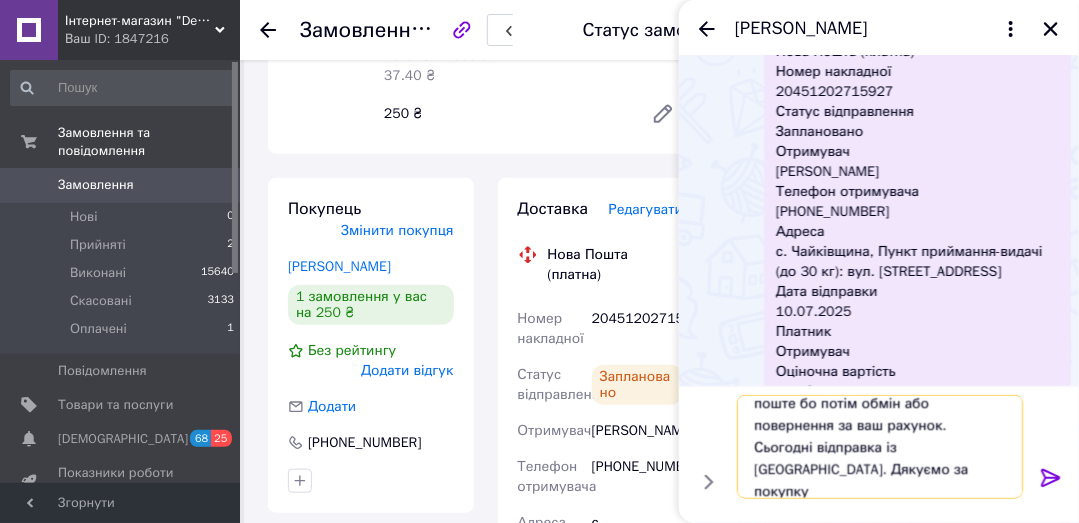 type on "Обов'язковий огляд замовлення на поште бо потім обмін або повернення за ваш рахунок. Сьогодні відправка із [GEOGRAPHIC_DATA]. Дякуємо за покупку" 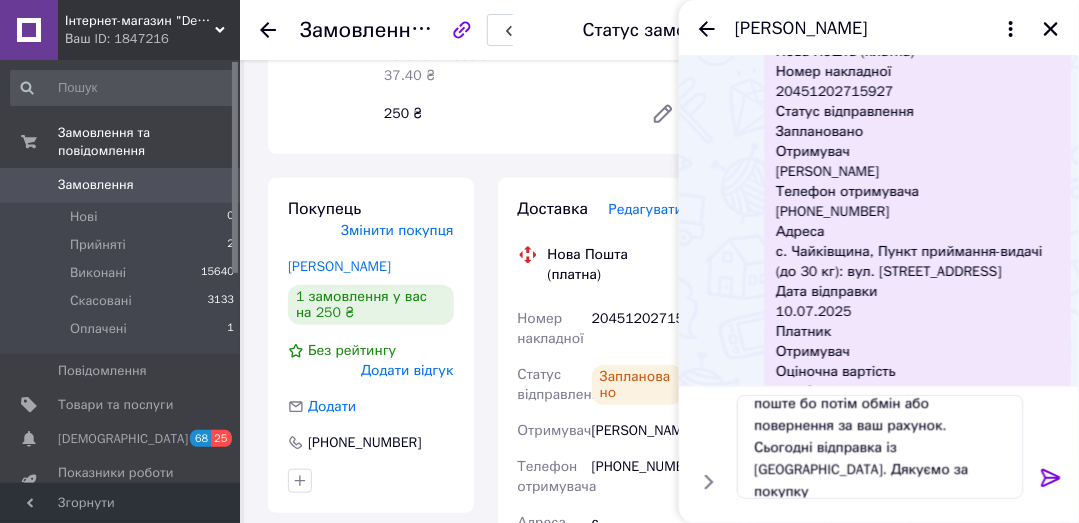 click 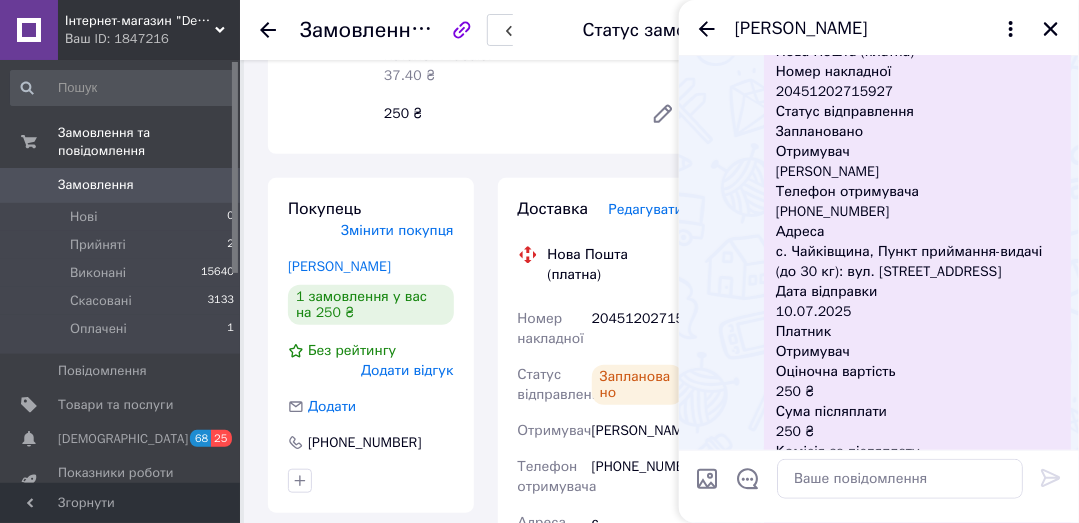 scroll, scrollTop: 0, scrollLeft: 0, axis: both 